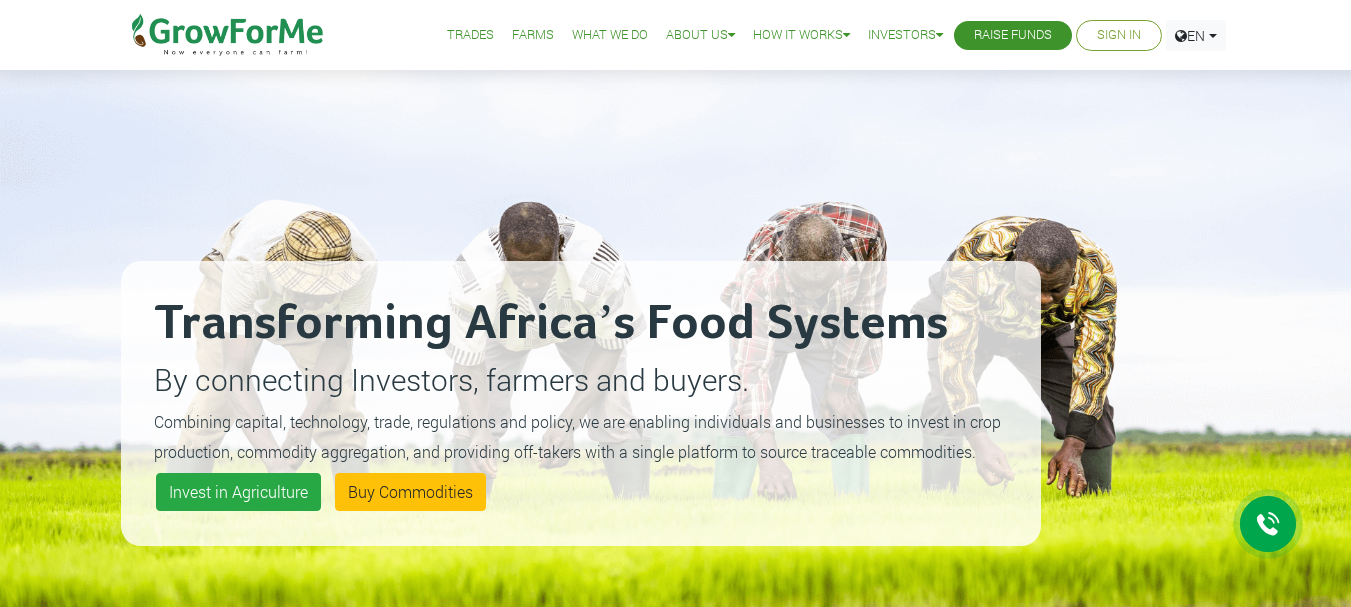 scroll, scrollTop: 0, scrollLeft: 0, axis: both 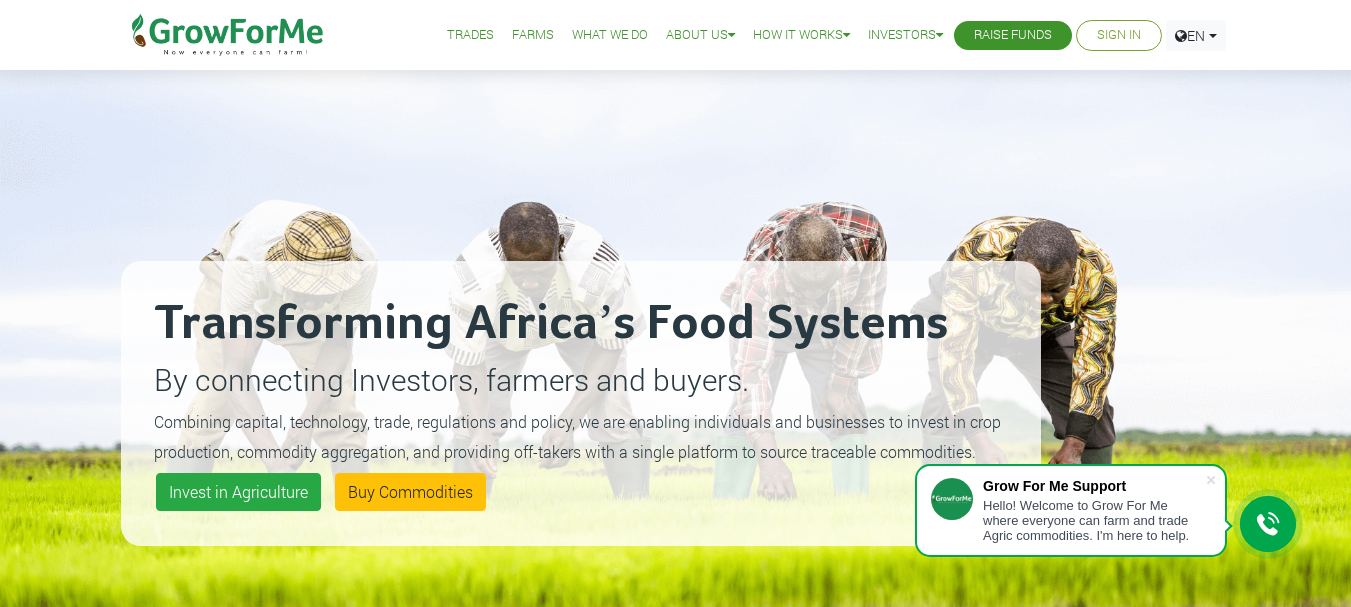 click on "Sign In" at bounding box center (1119, 35) 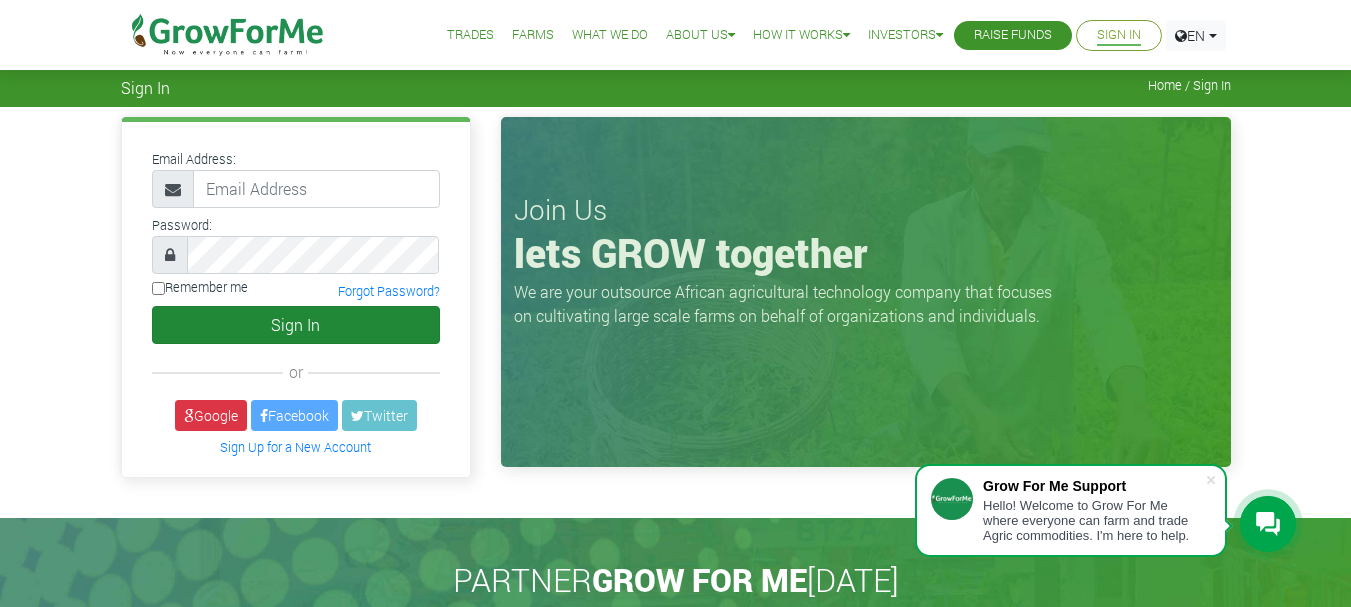 scroll, scrollTop: 0, scrollLeft: 0, axis: both 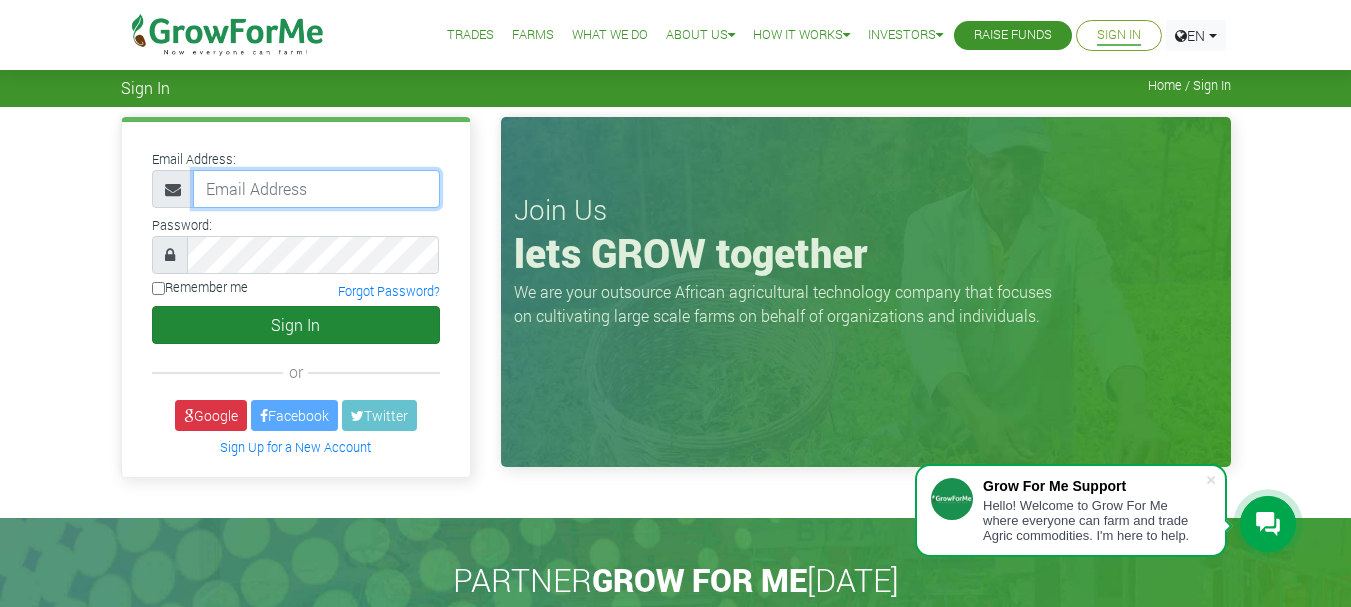 type on "[EMAIL_ADDRESS][DOMAIN_NAME]" 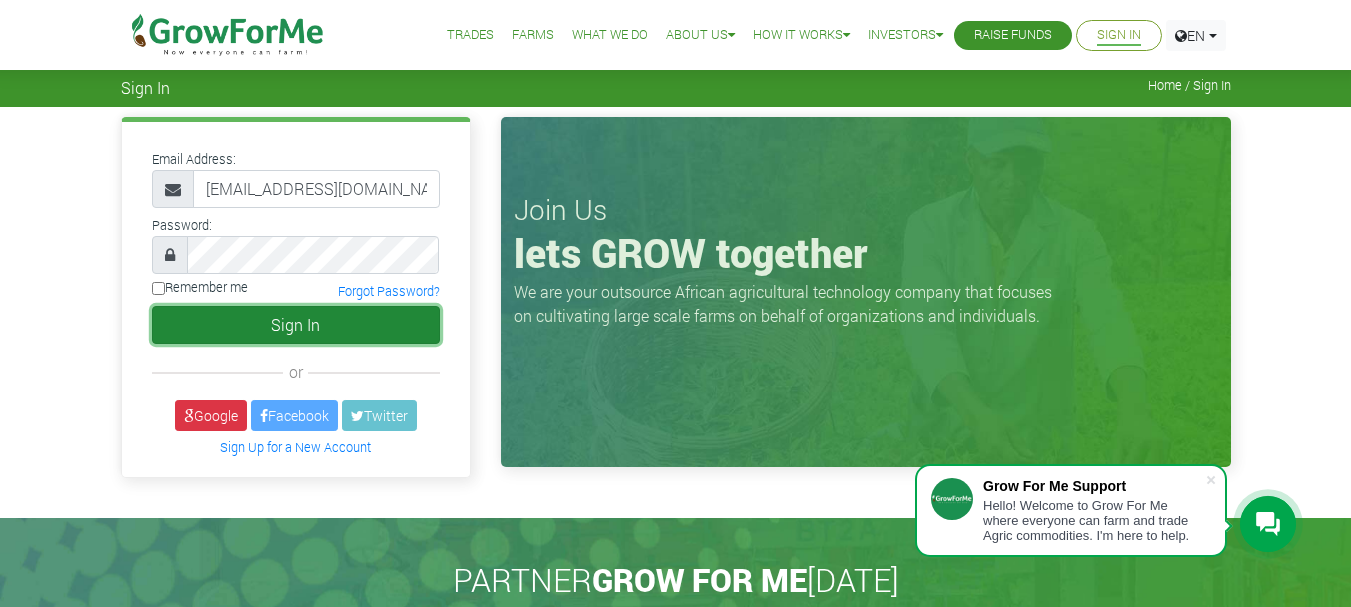 click on "Sign In" at bounding box center [296, 325] 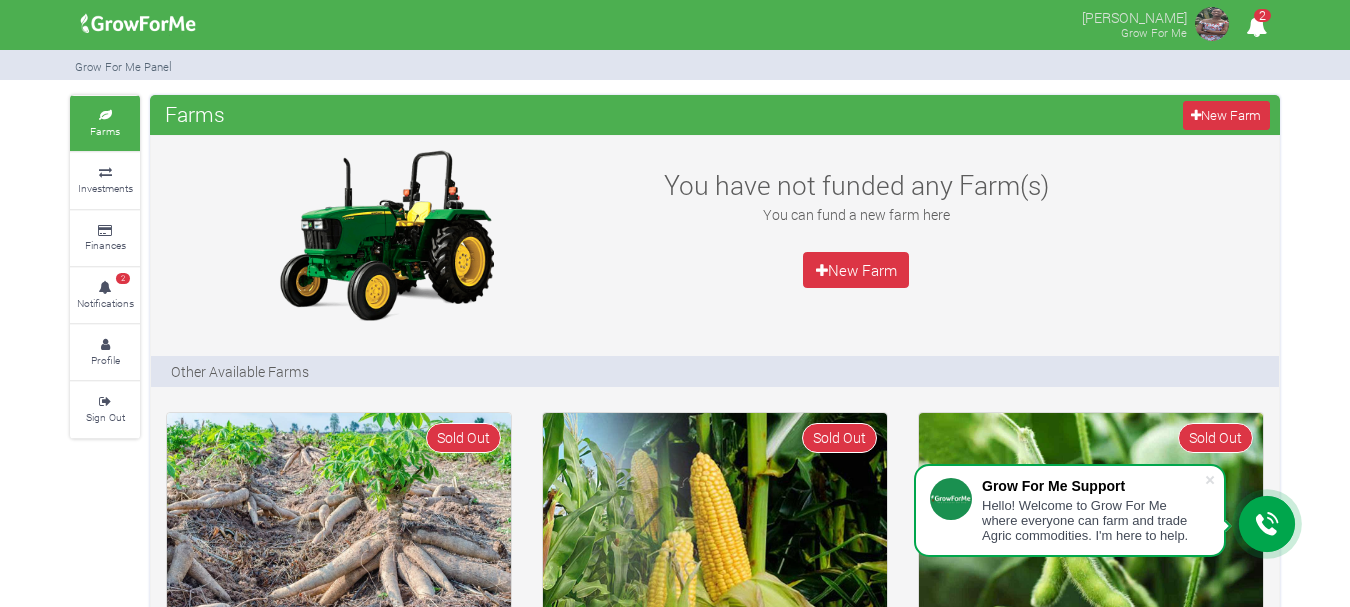 scroll, scrollTop: 0, scrollLeft: 0, axis: both 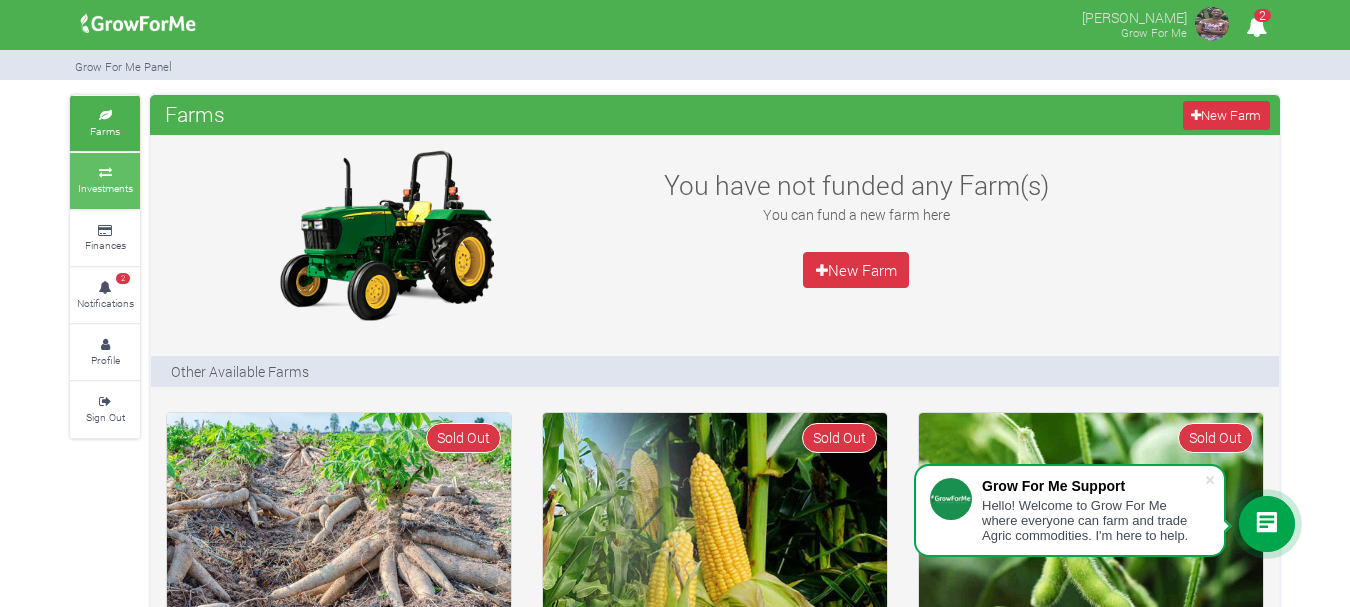 click at bounding box center [105, 173] 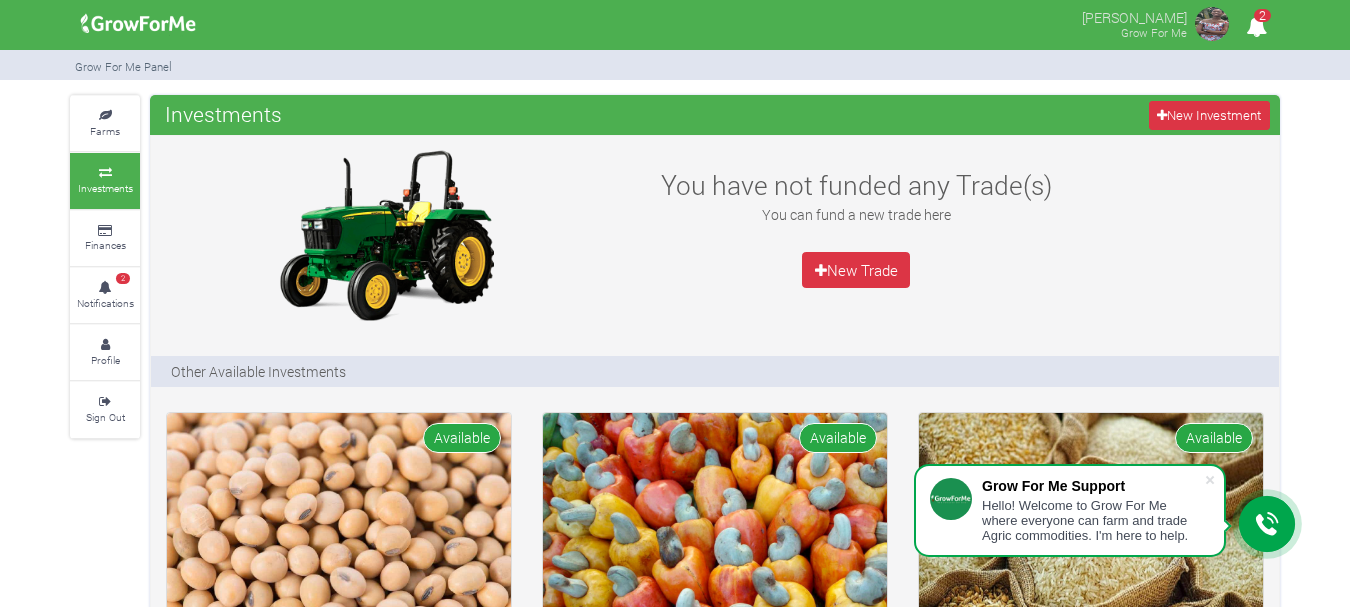scroll, scrollTop: 0, scrollLeft: 0, axis: both 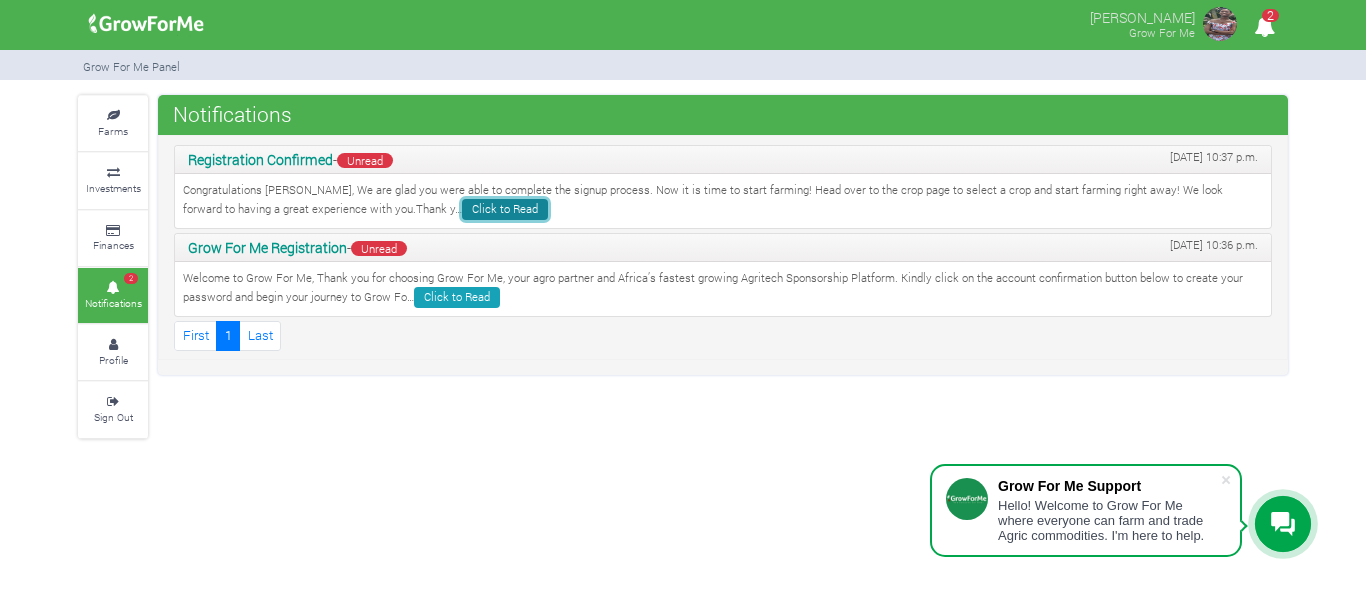 click on "Click to Read" at bounding box center (505, 209) 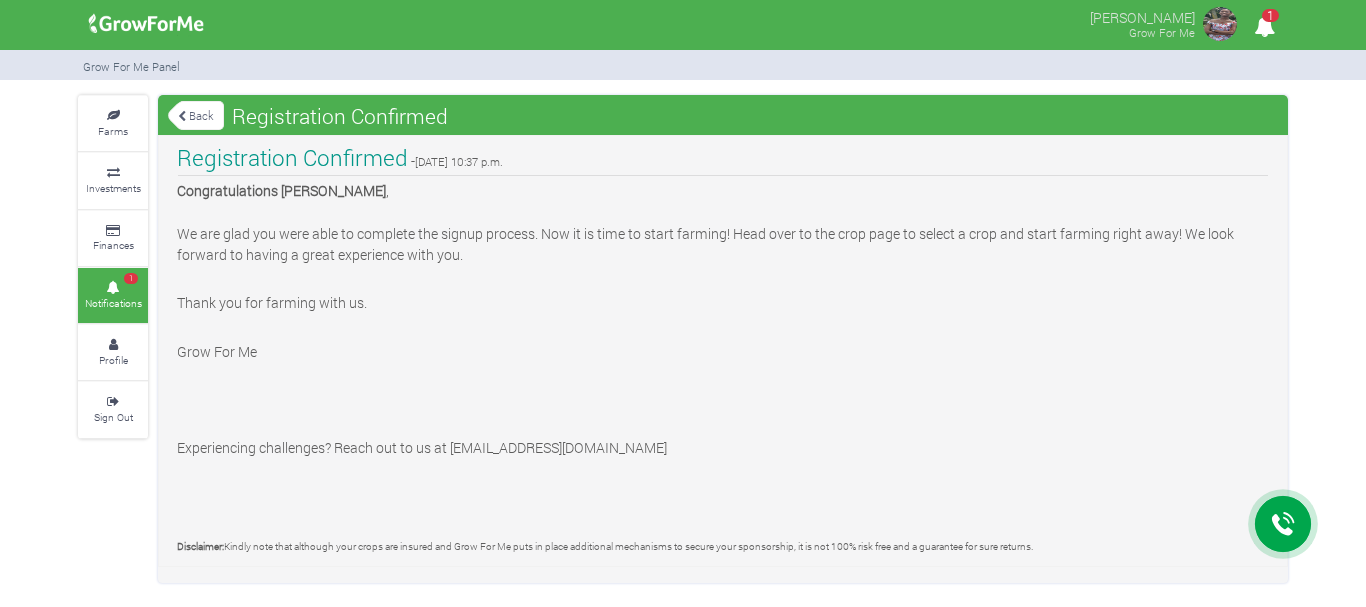 scroll, scrollTop: 0, scrollLeft: 0, axis: both 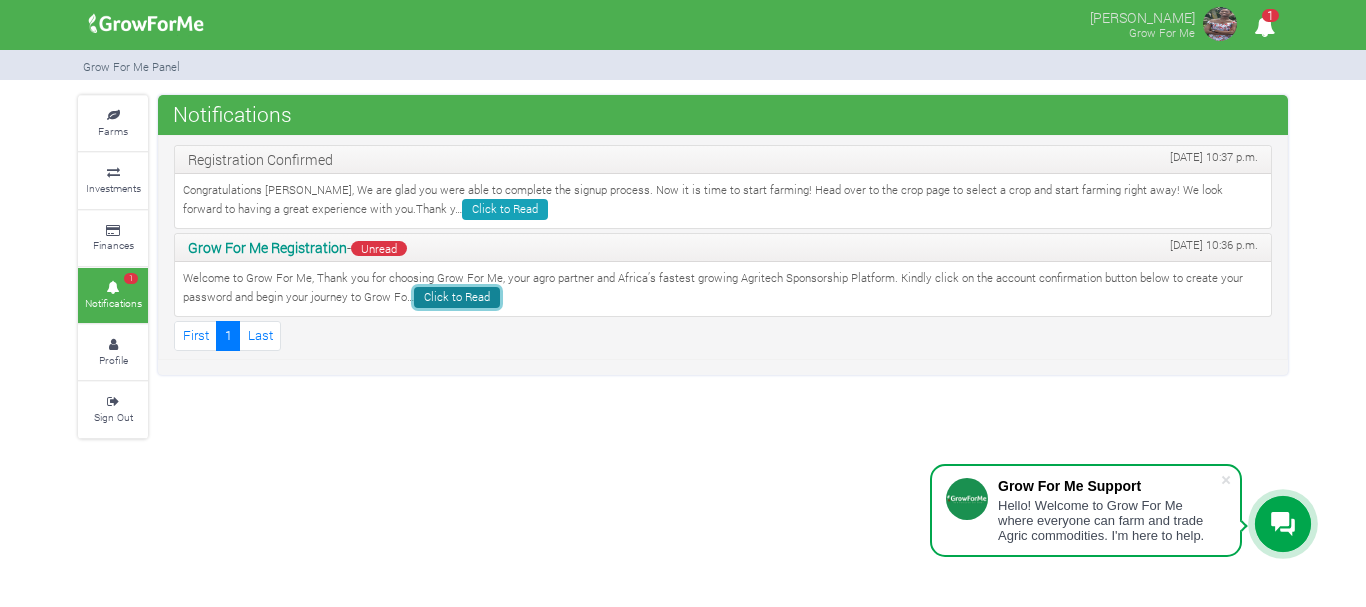 click on "Click to Read" at bounding box center (457, 297) 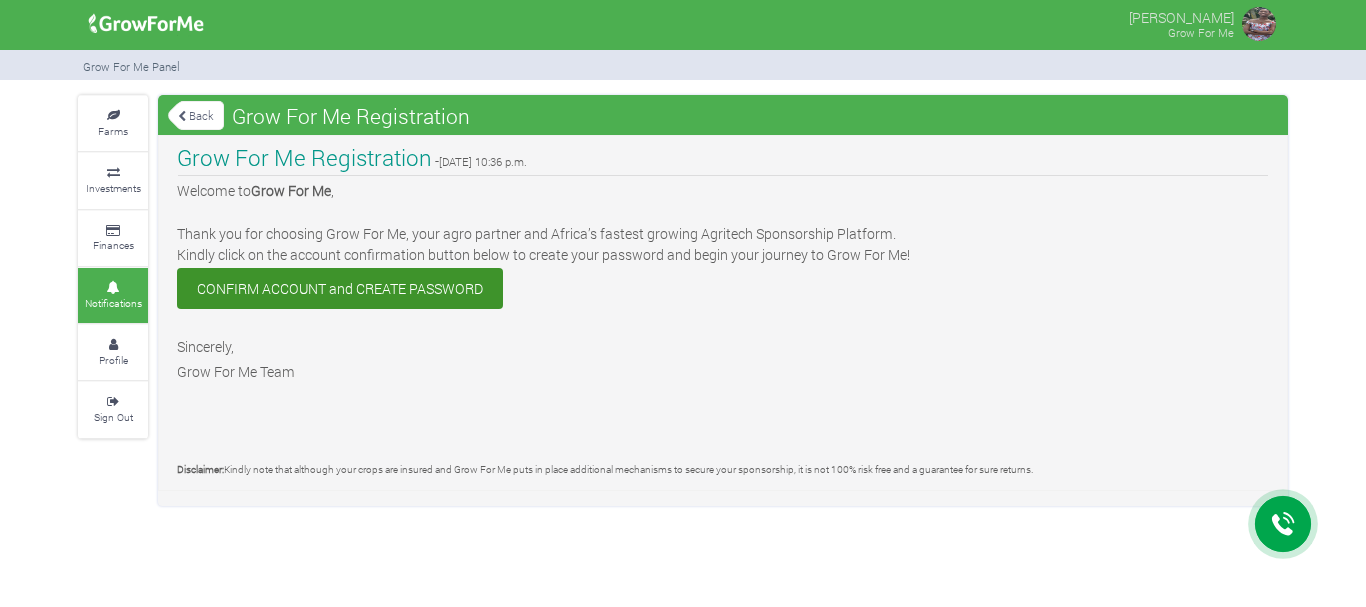 scroll, scrollTop: 0, scrollLeft: 0, axis: both 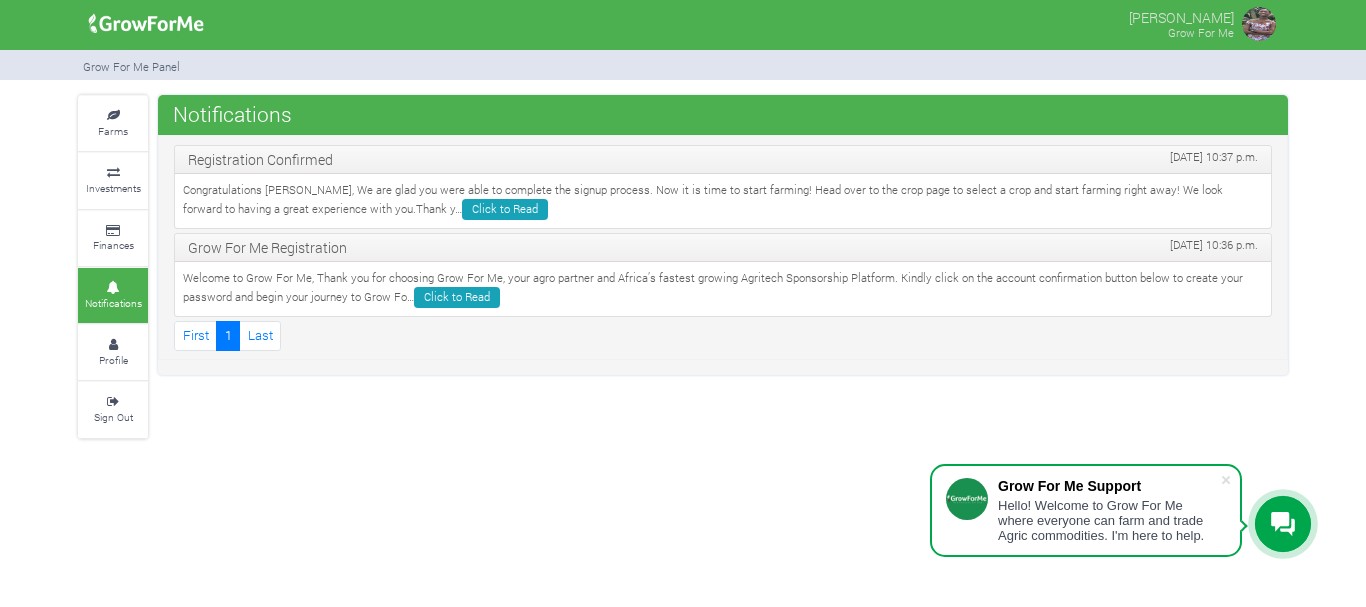 click at bounding box center [1259, 24] 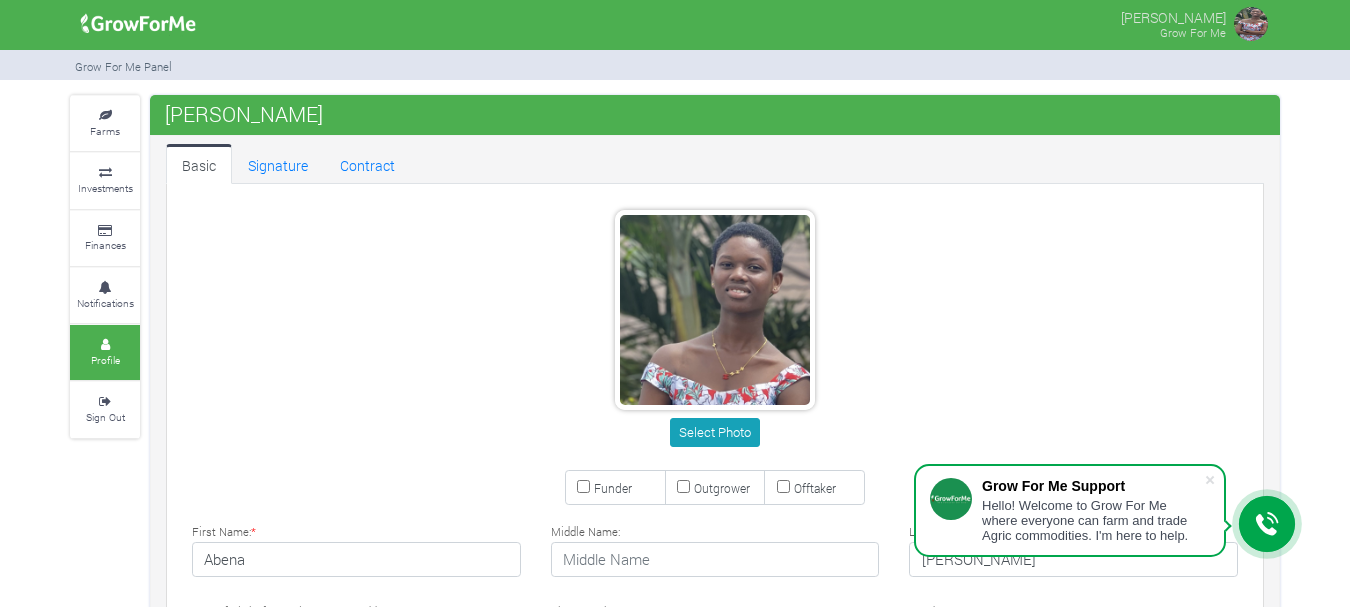 scroll, scrollTop: 0, scrollLeft: 0, axis: both 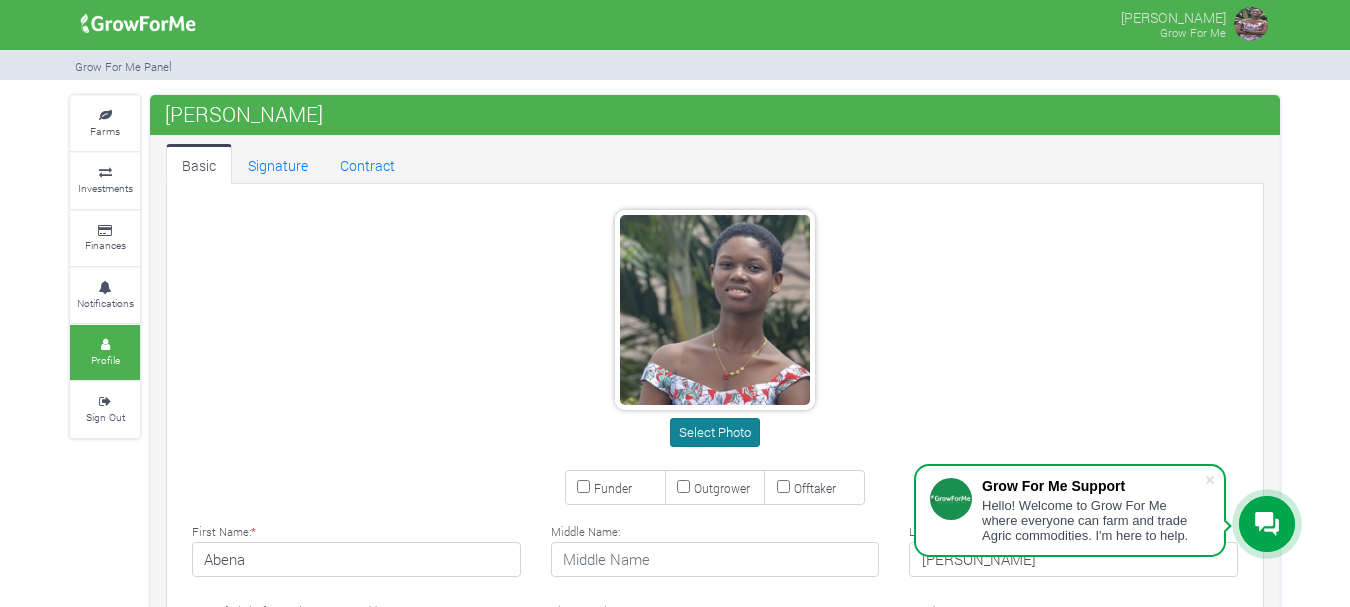 type on "55 736 6101" 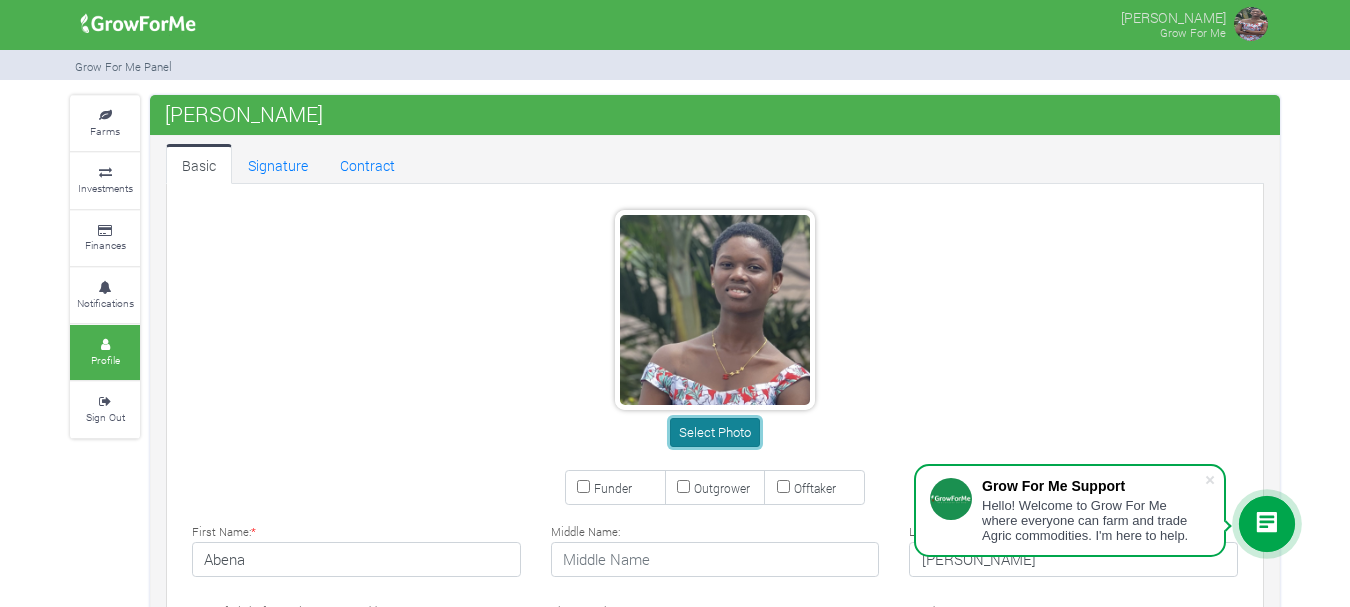 click on "Select Photo" at bounding box center (714, 432) 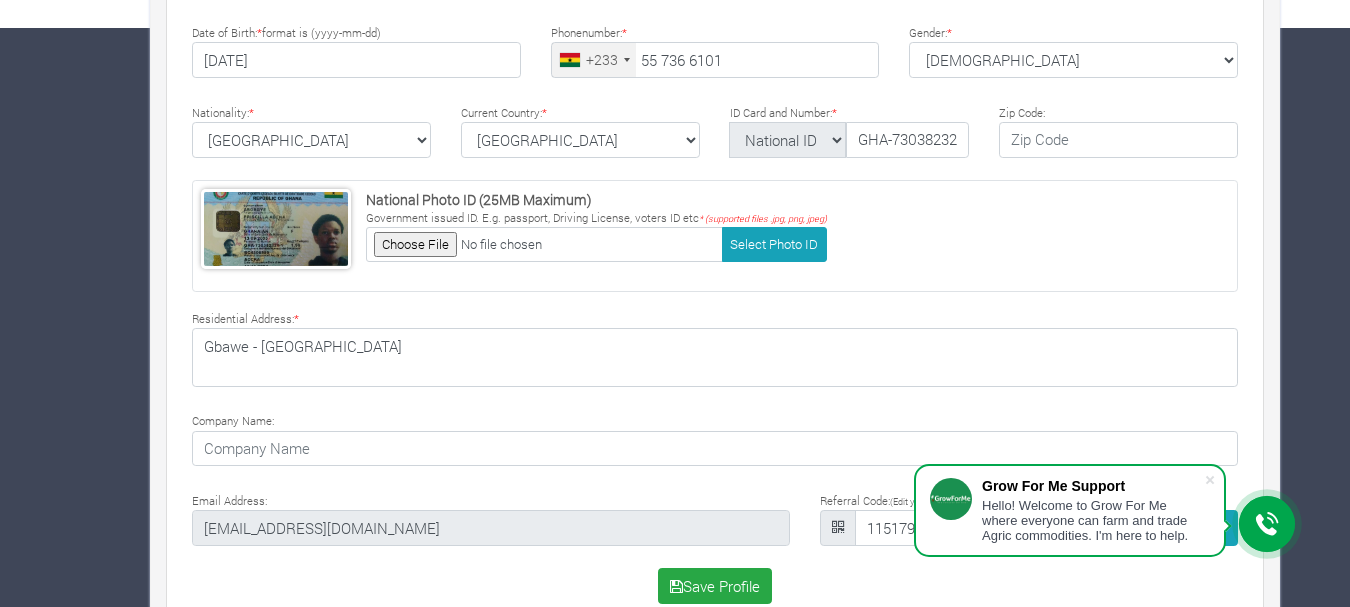 scroll, scrollTop: 619, scrollLeft: 0, axis: vertical 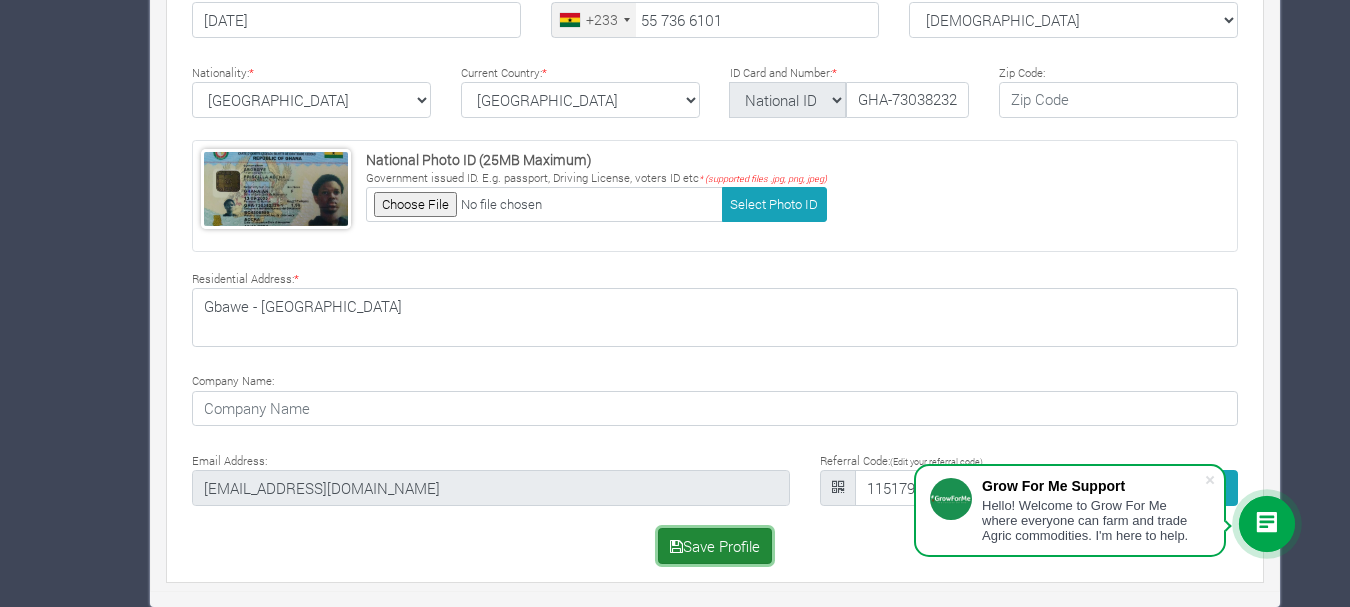 click on "Save Profile" at bounding box center [715, 546] 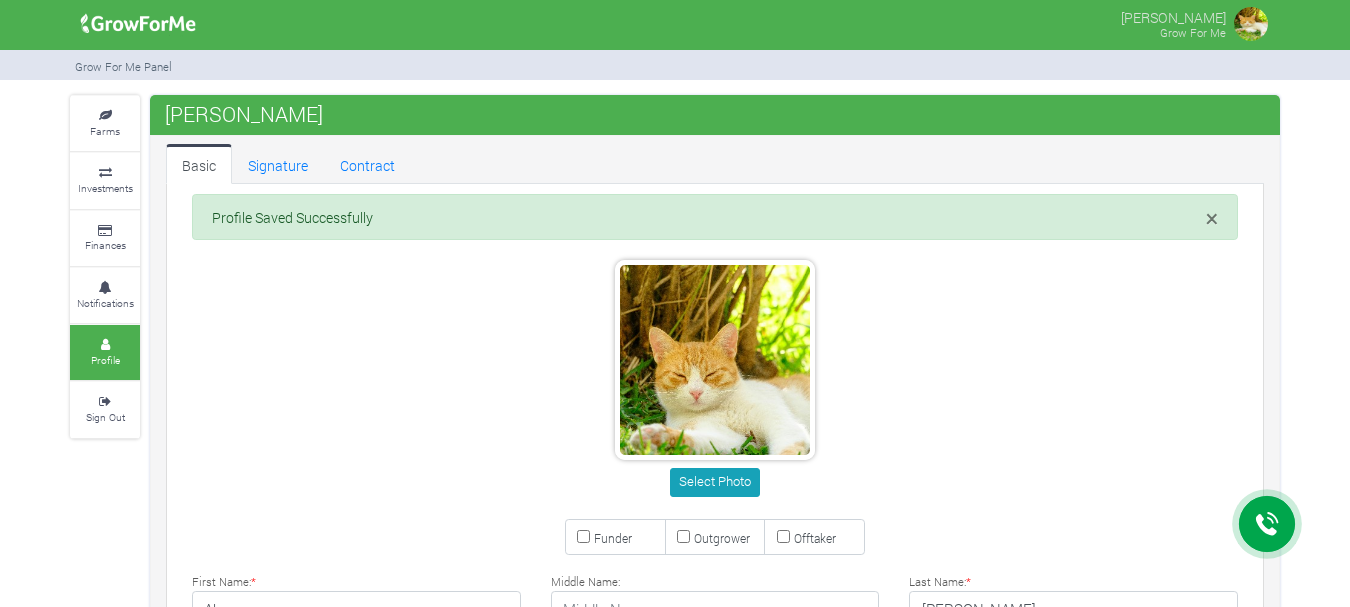 scroll, scrollTop: 0, scrollLeft: 0, axis: both 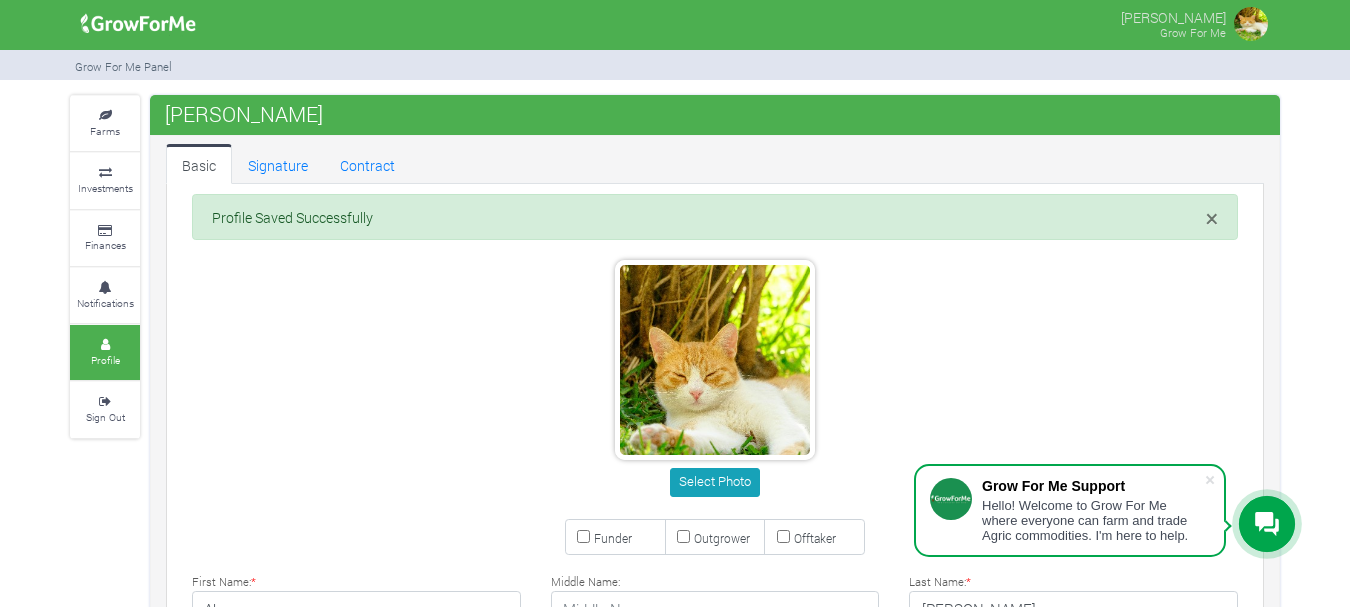 type on "55 736 6101" 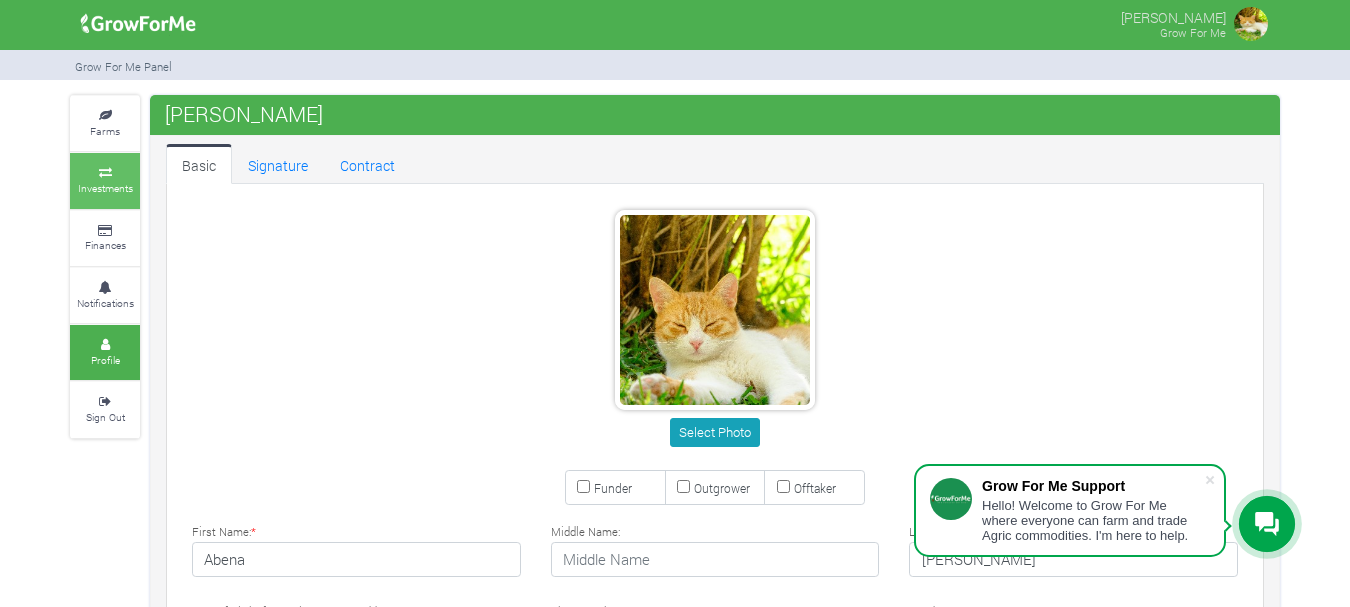 click on "Investments" at bounding box center (105, 180) 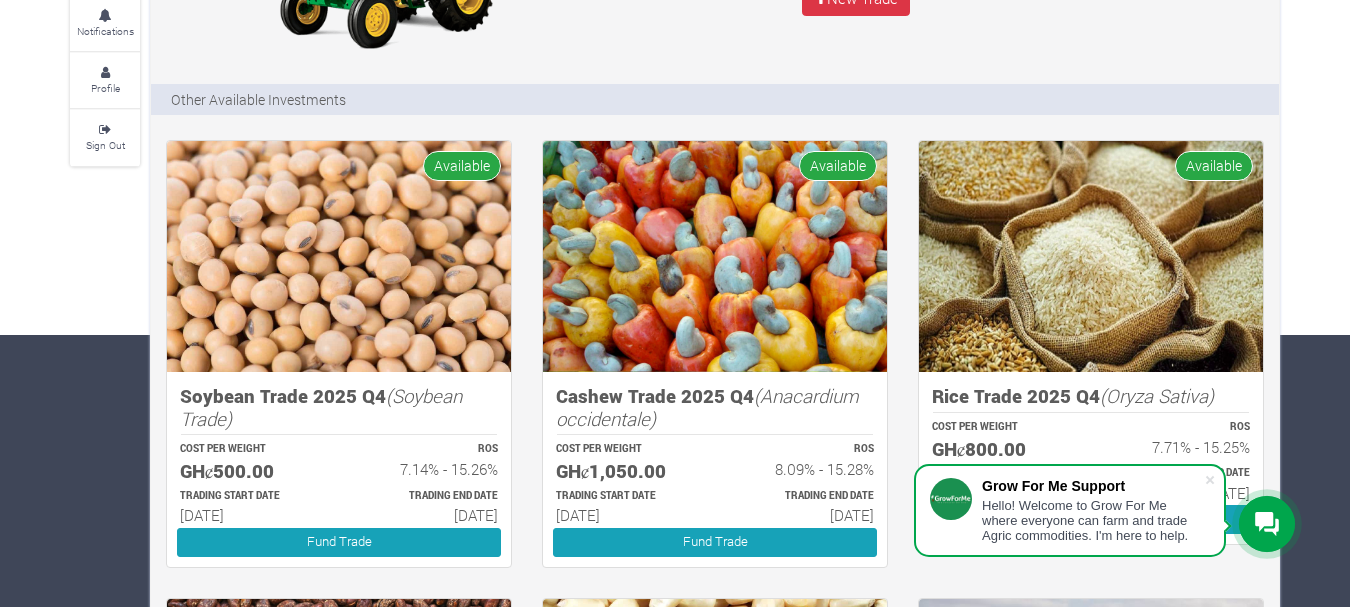 scroll, scrollTop: 273, scrollLeft: 0, axis: vertical 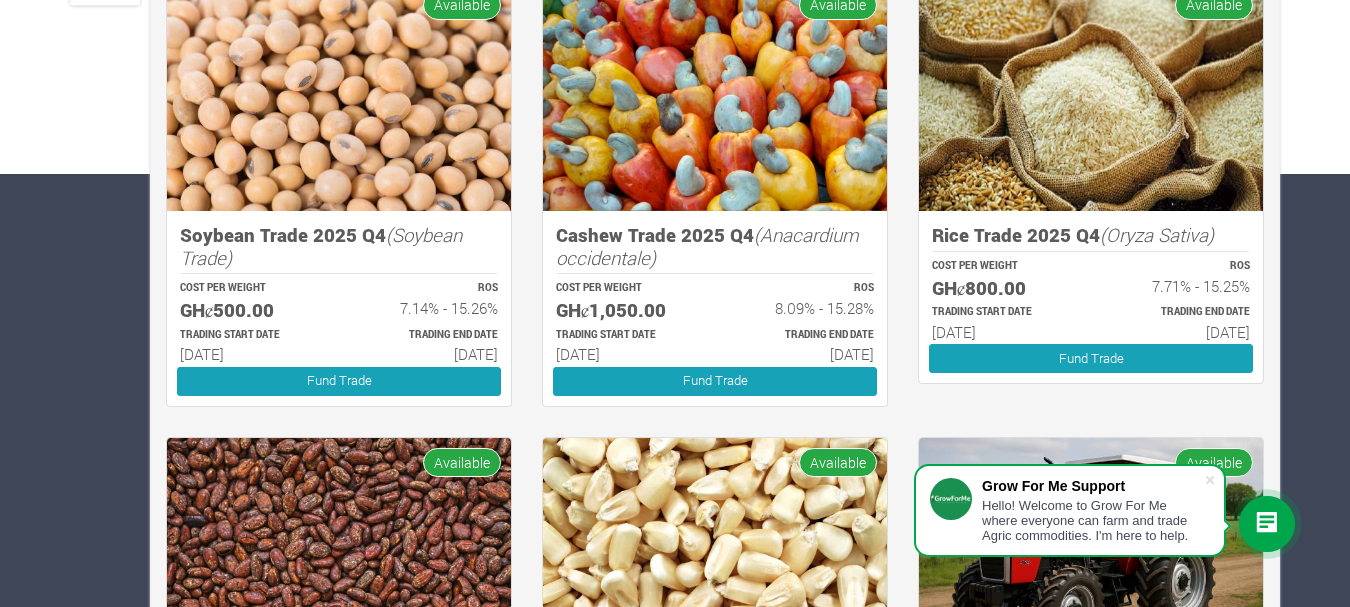 drag, startPoint x: 1018, startPoint y: 326, endPoint x: 1168, endPoint y: 279, distance: 157.19096 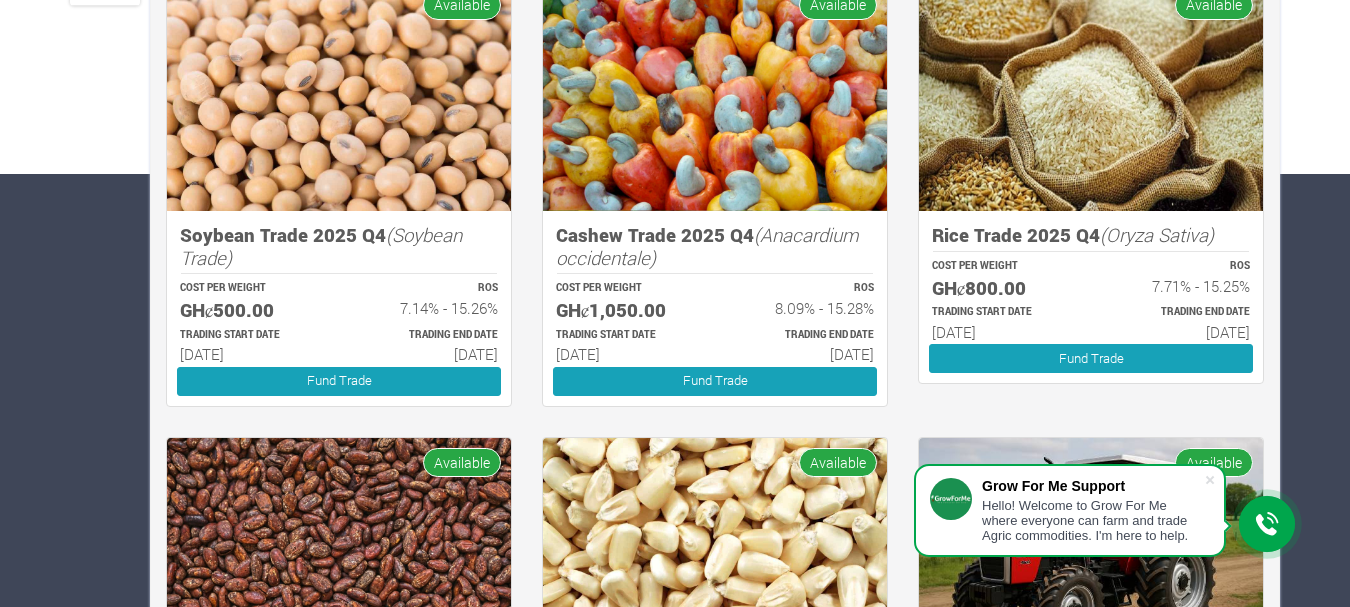click on "Farms
Investments
Finances
Notifications
Profile
Sign Out
Investments
New Investment
1" at bounding box center [675, 434] 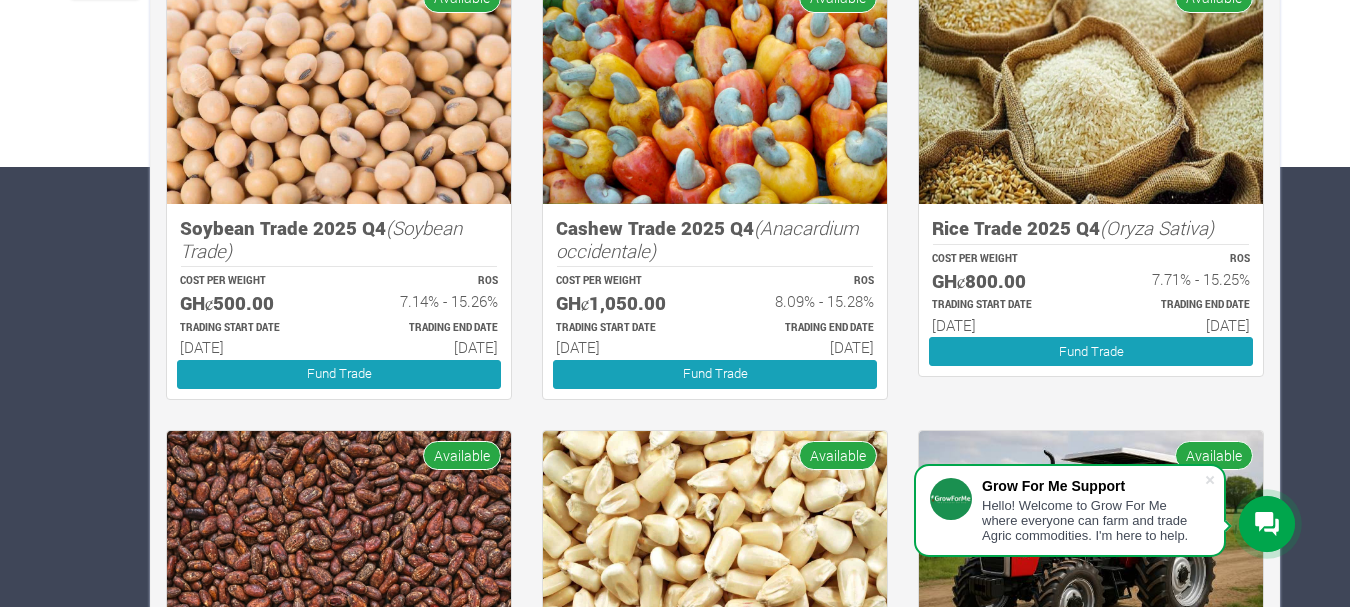 scroll, scrollTop: 0, scrollLeft: 0, axis: both 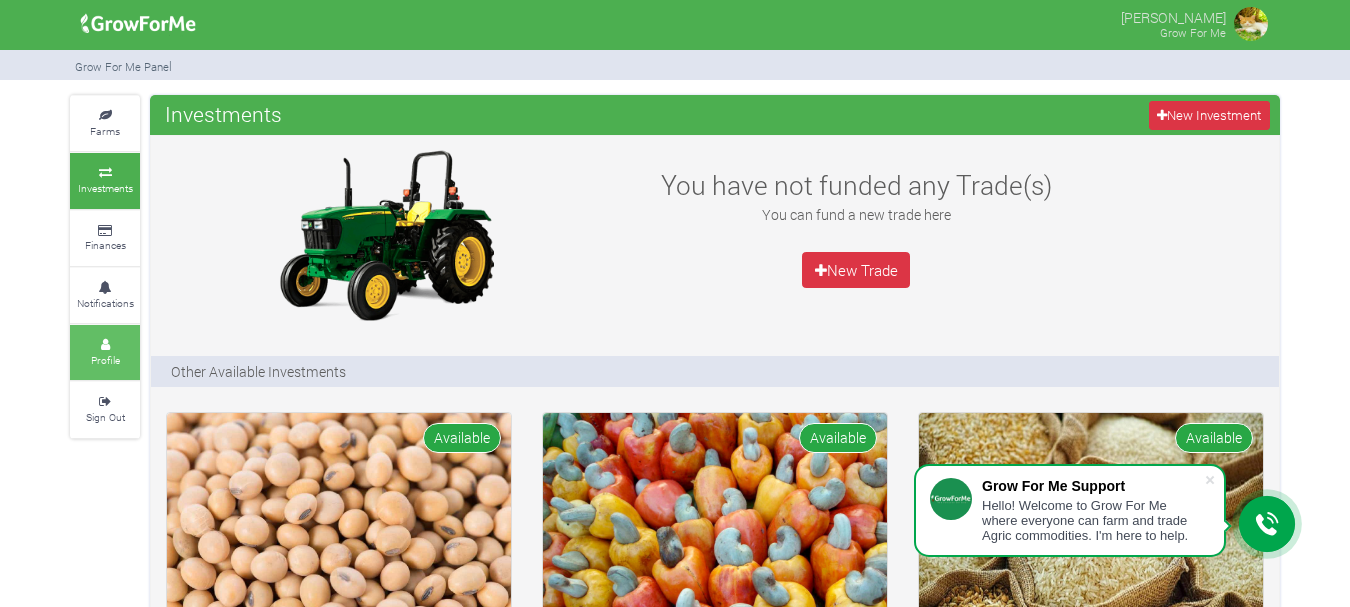 click on "Profile" at bounding box center (105, 360) 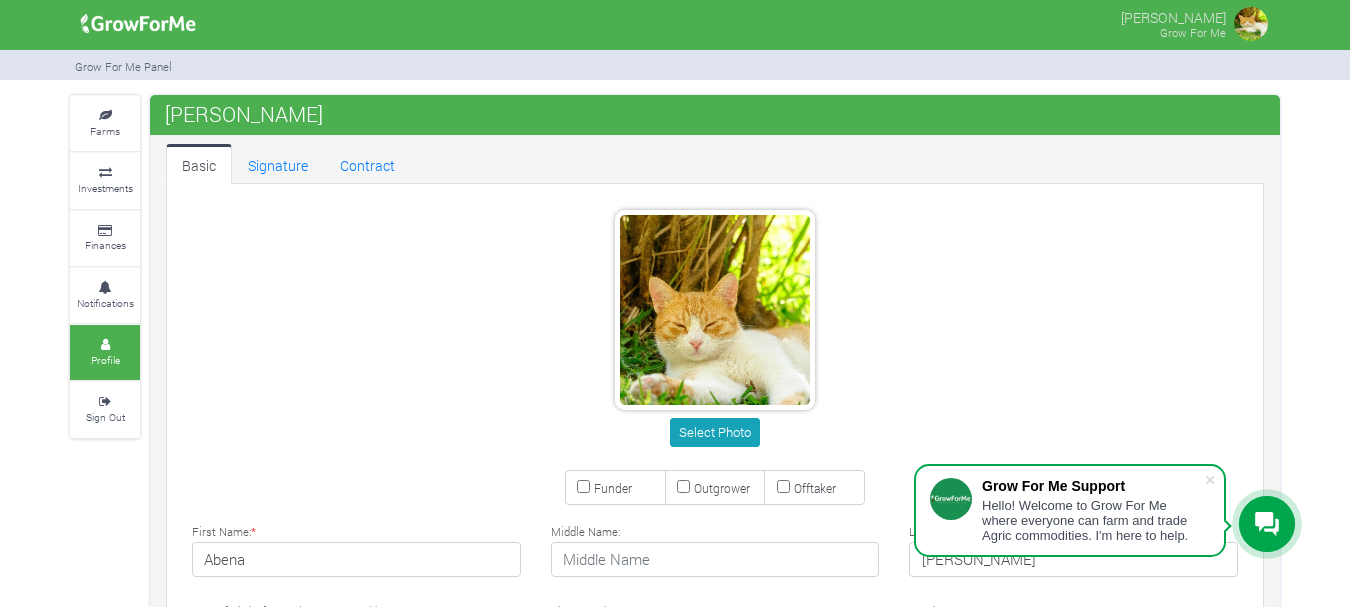 scroll, scrollTop: 0, scrollLeft: 0, axis: both 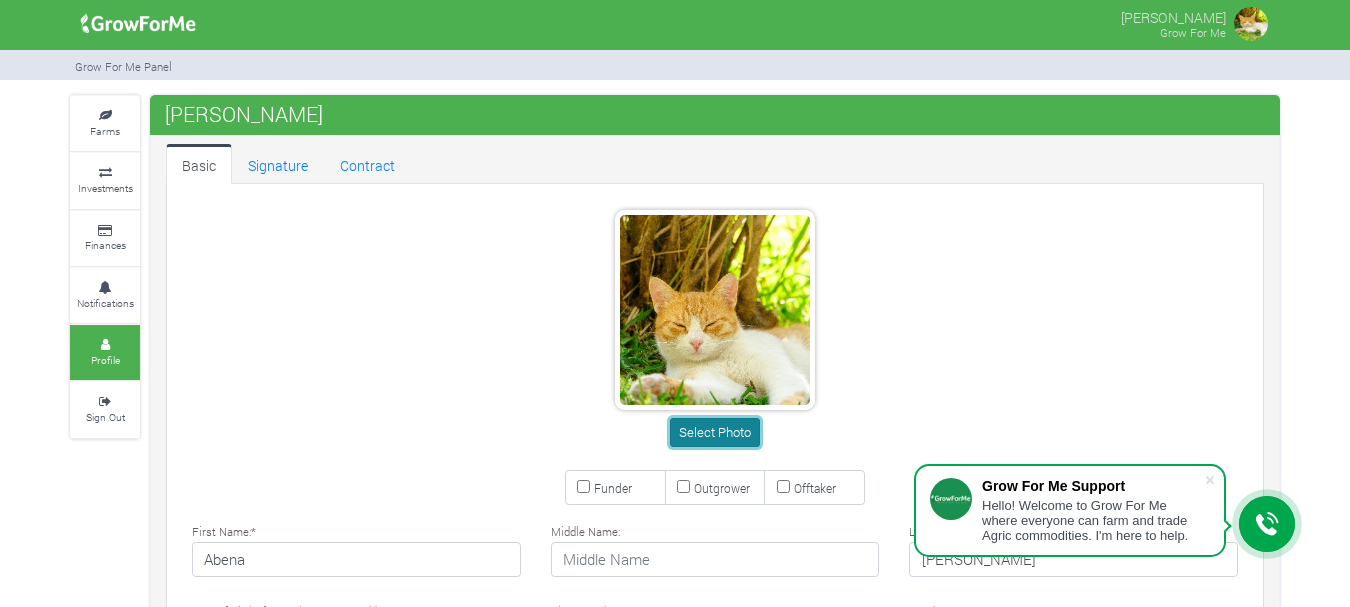 click on "Select Photo" at bounding box center (714, 432) 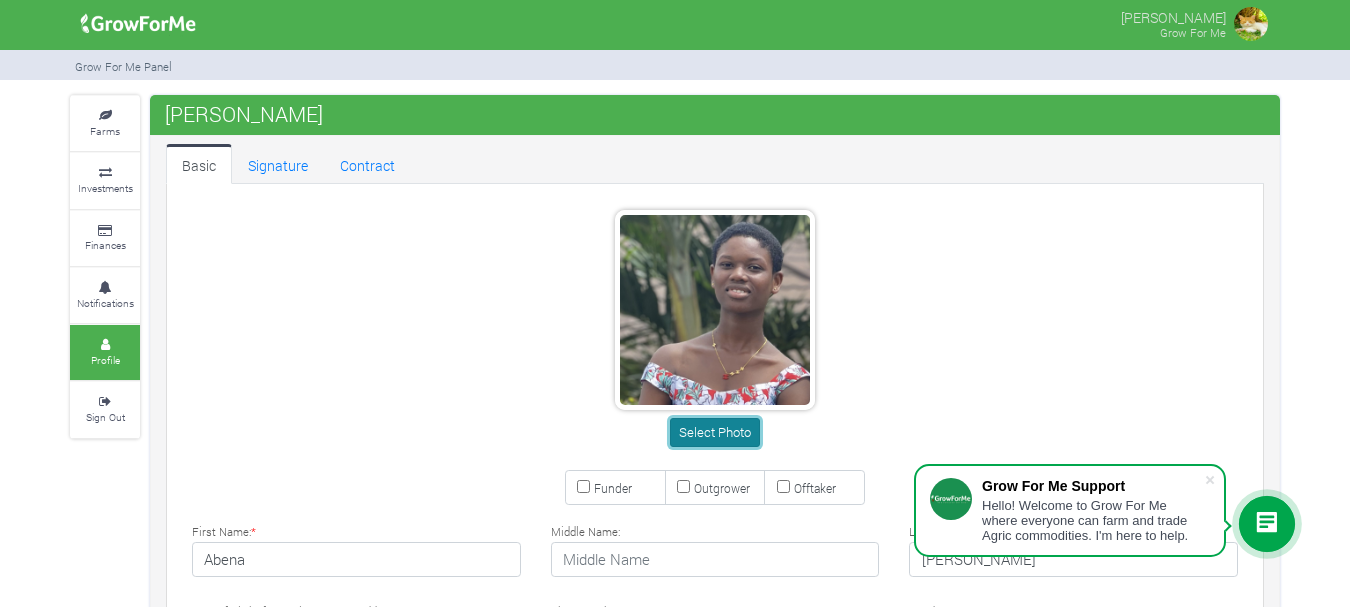 scroll, scrollTop: 619, scrollLeft: 0, axis: vertical 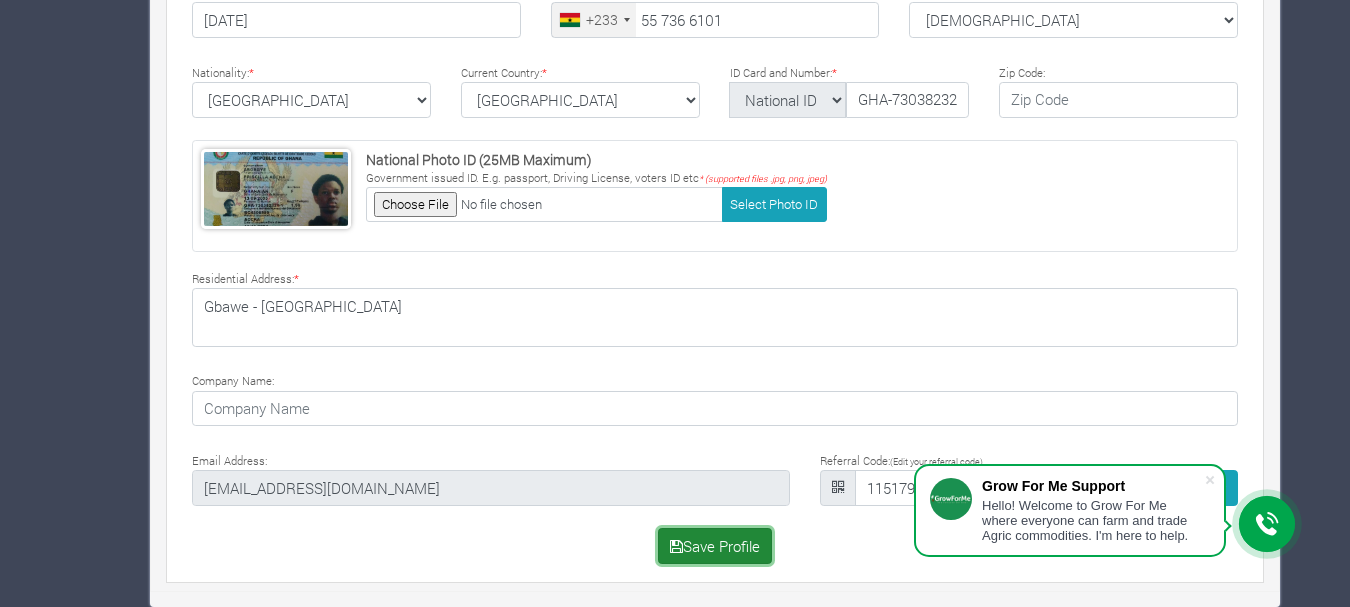click on "Save Profile" at bounding box center (715, 546) 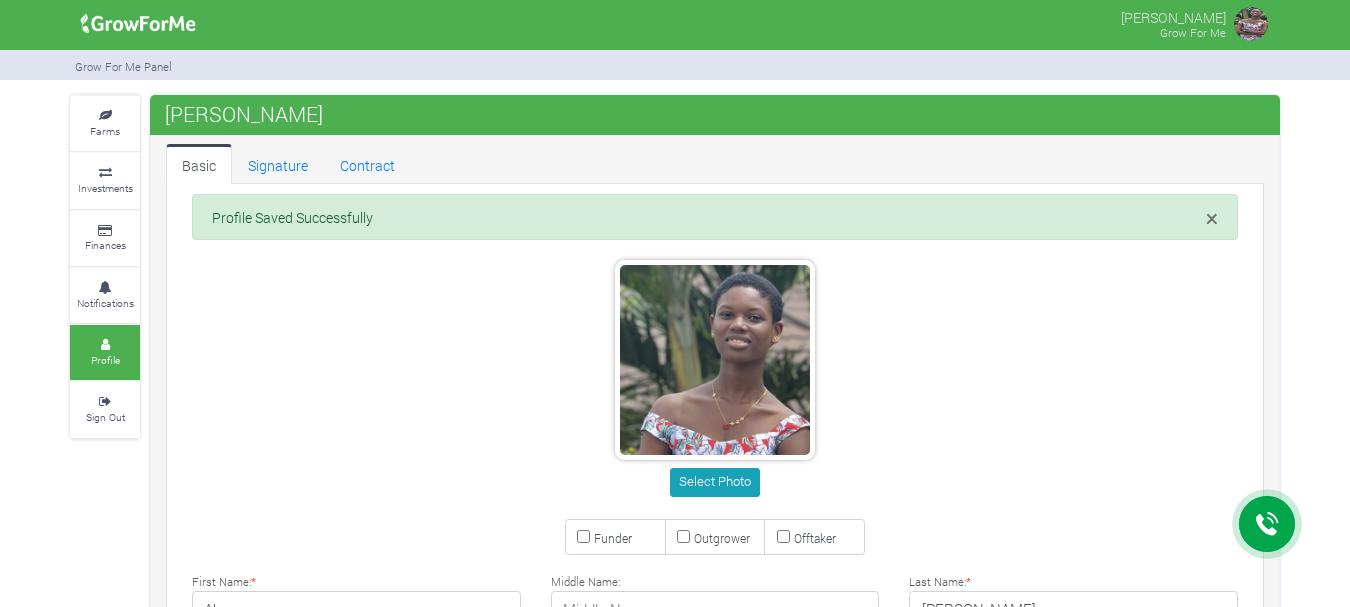 scroll, scrollTop: 0, scrollLeft: 0, axis: both 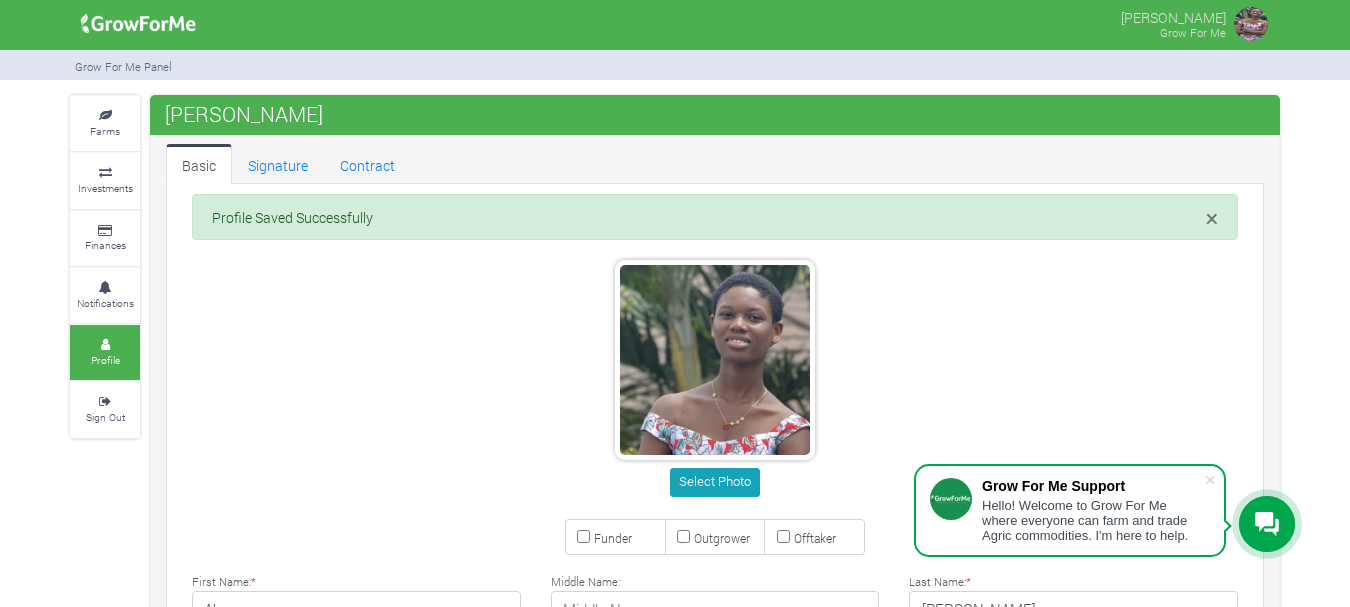 type on "55 736 6101" 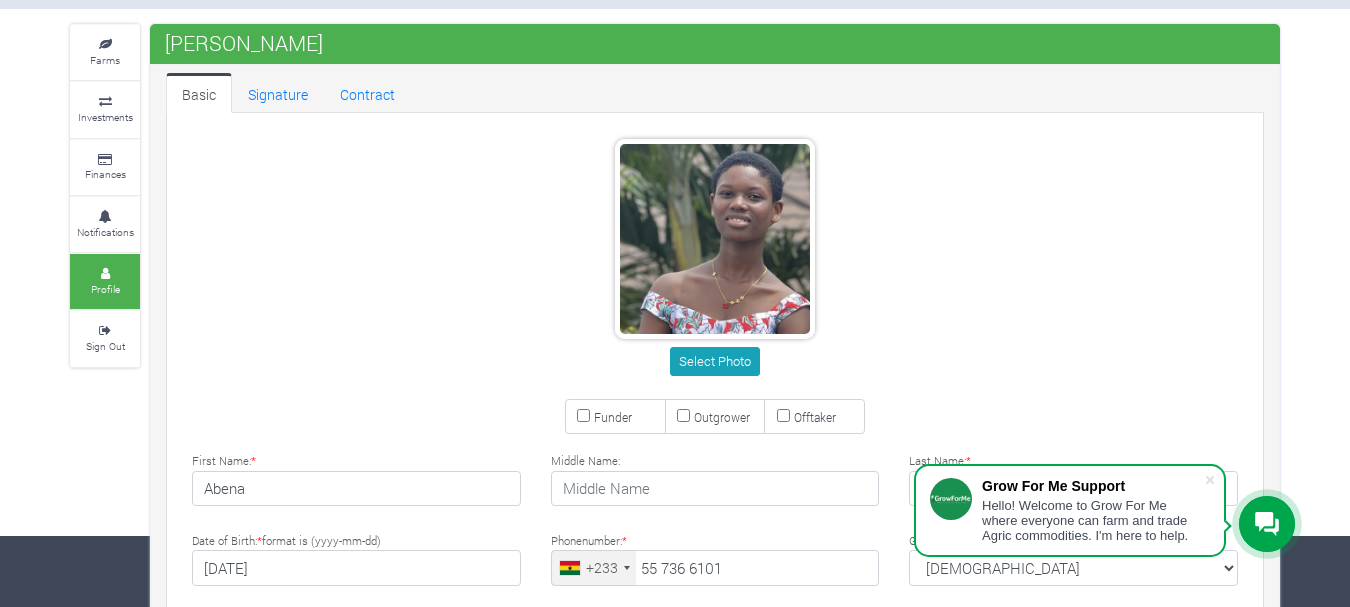 scroll, scrollTop: 0, scrollLeft: 0, axis: both 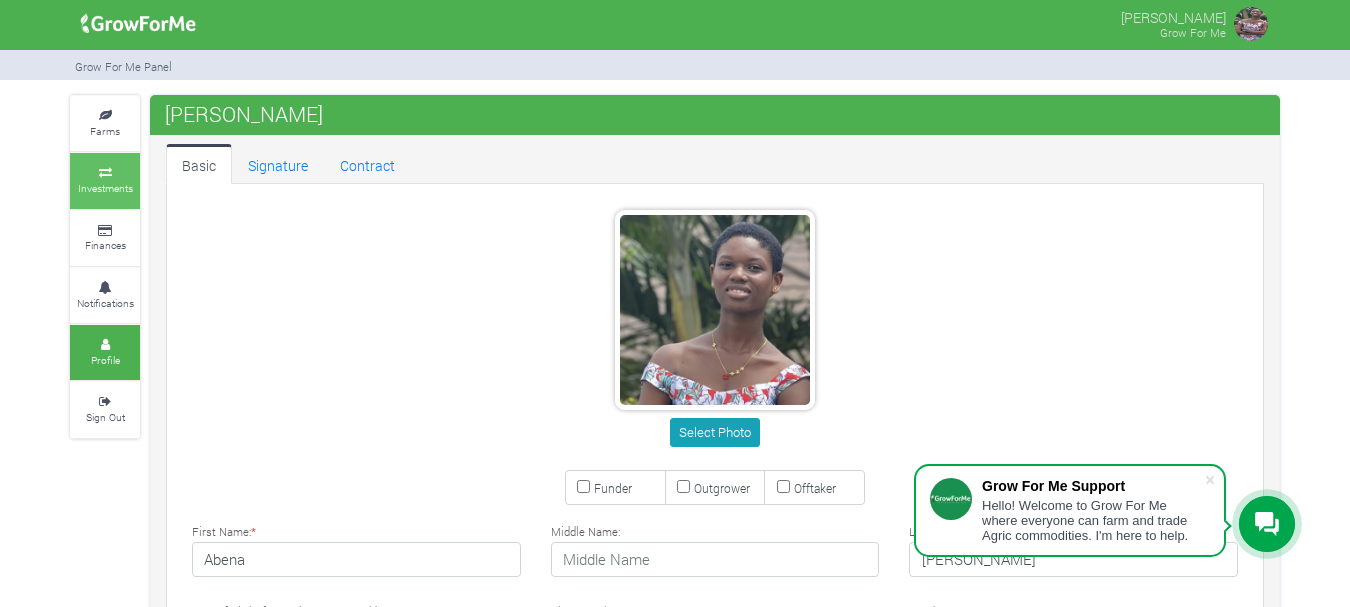 click on "Investments" at bounding box center [105, 180] 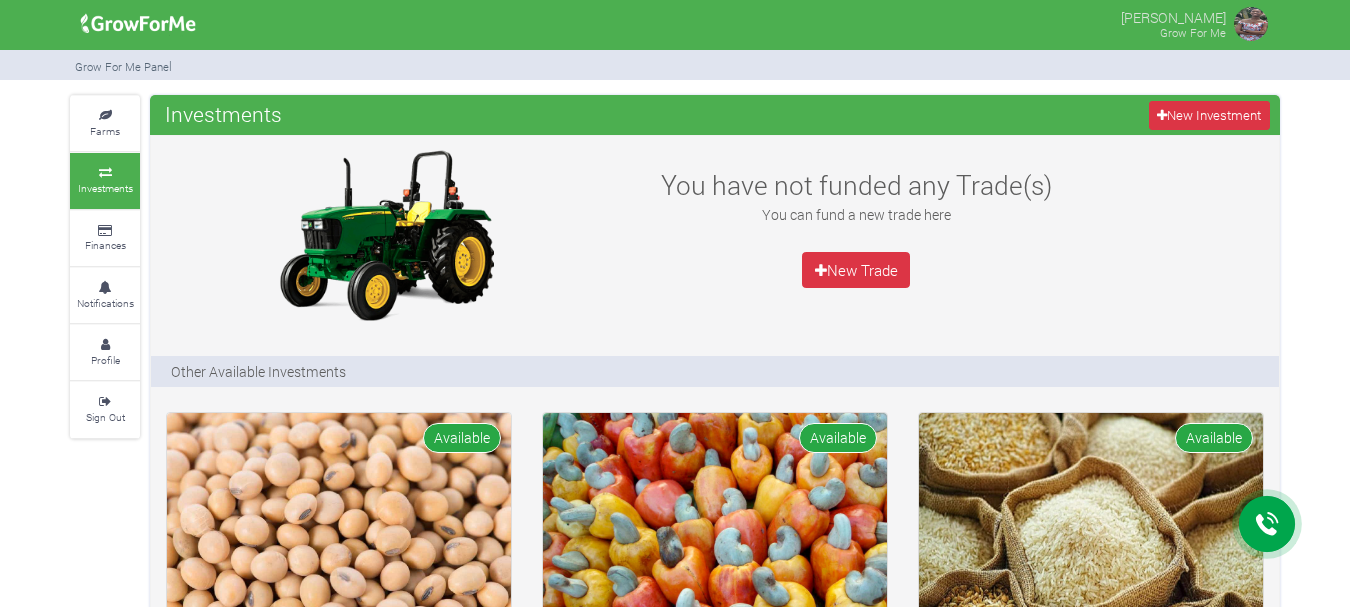 scroll, scrollTop: 0, scrollLeft: 0, axis: both 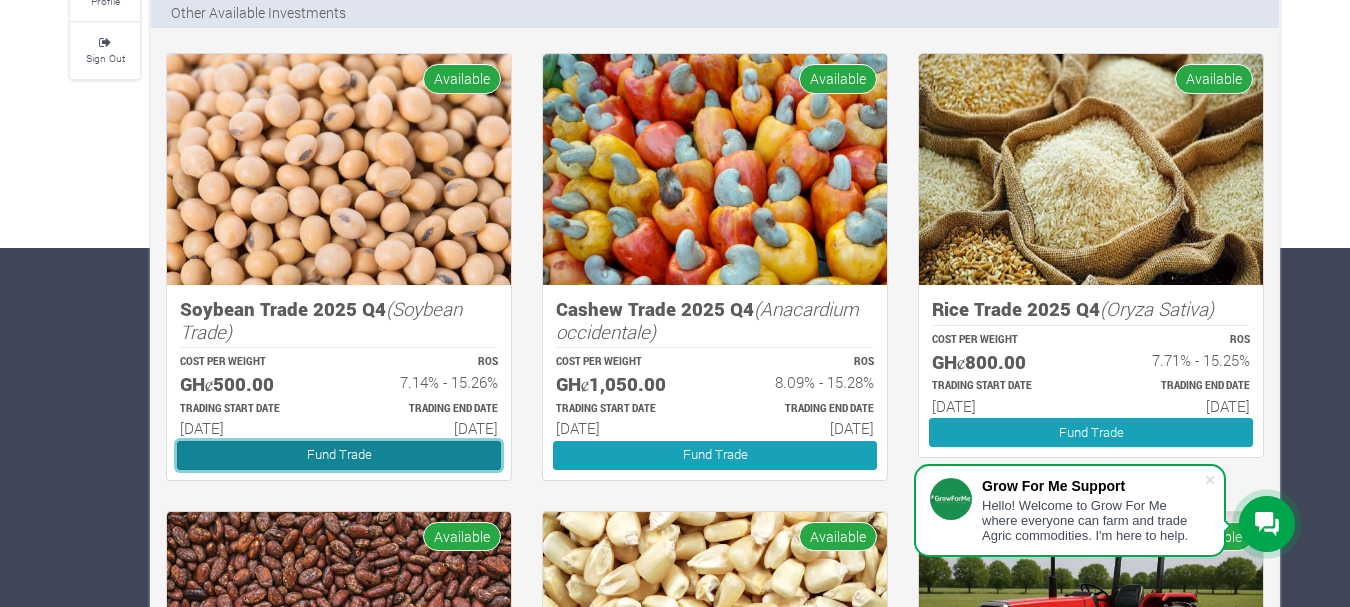click on "Fund Trade" at bounding box center (339, 455) 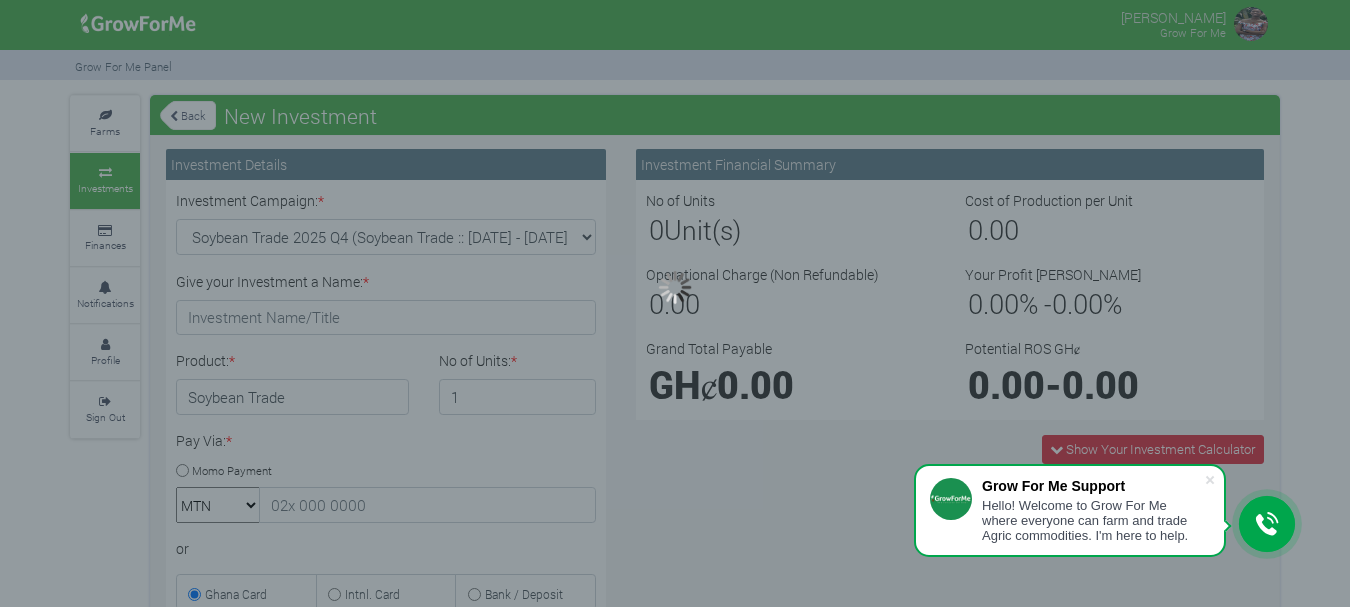 scroll, scrollTop: 0, scrollLeft: 0, axis: both 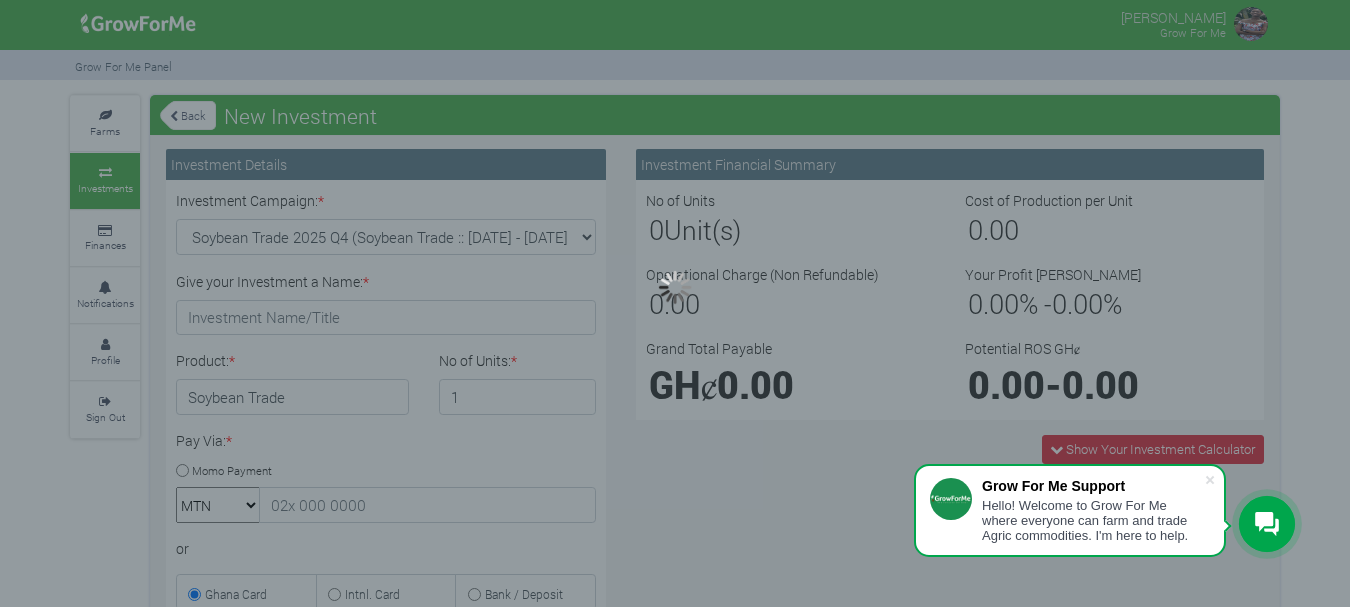 type on "1" 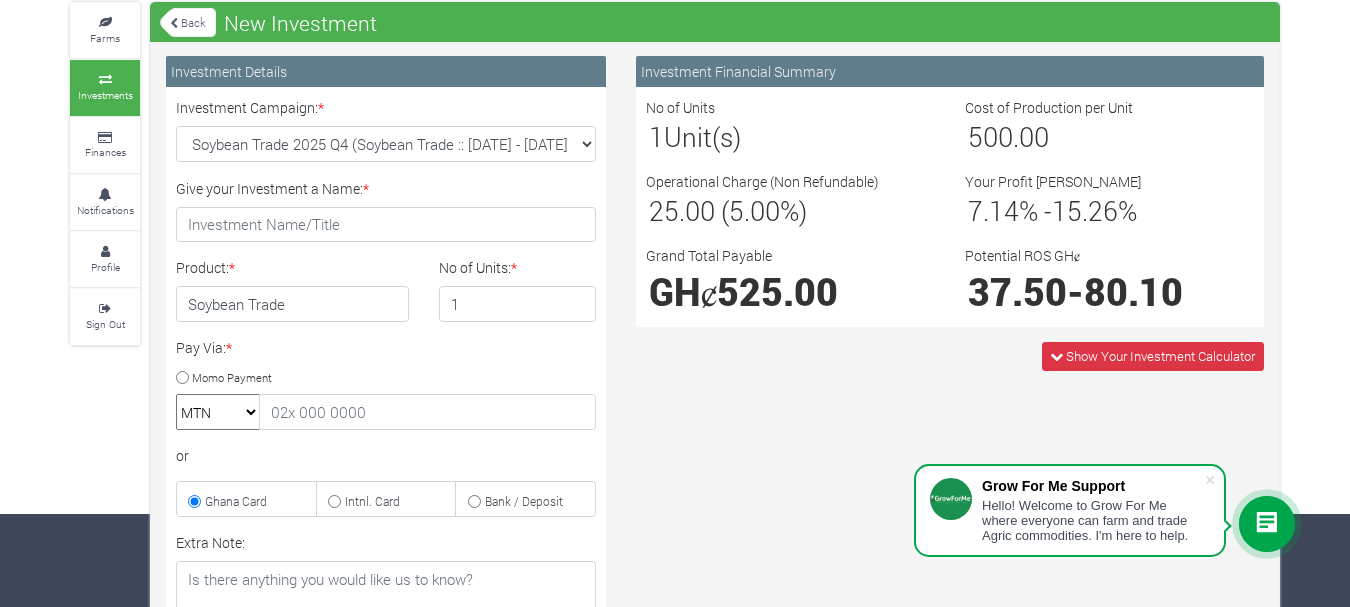 scroll, scrollTop: 90, scrollLeft: 0, axis: vertical 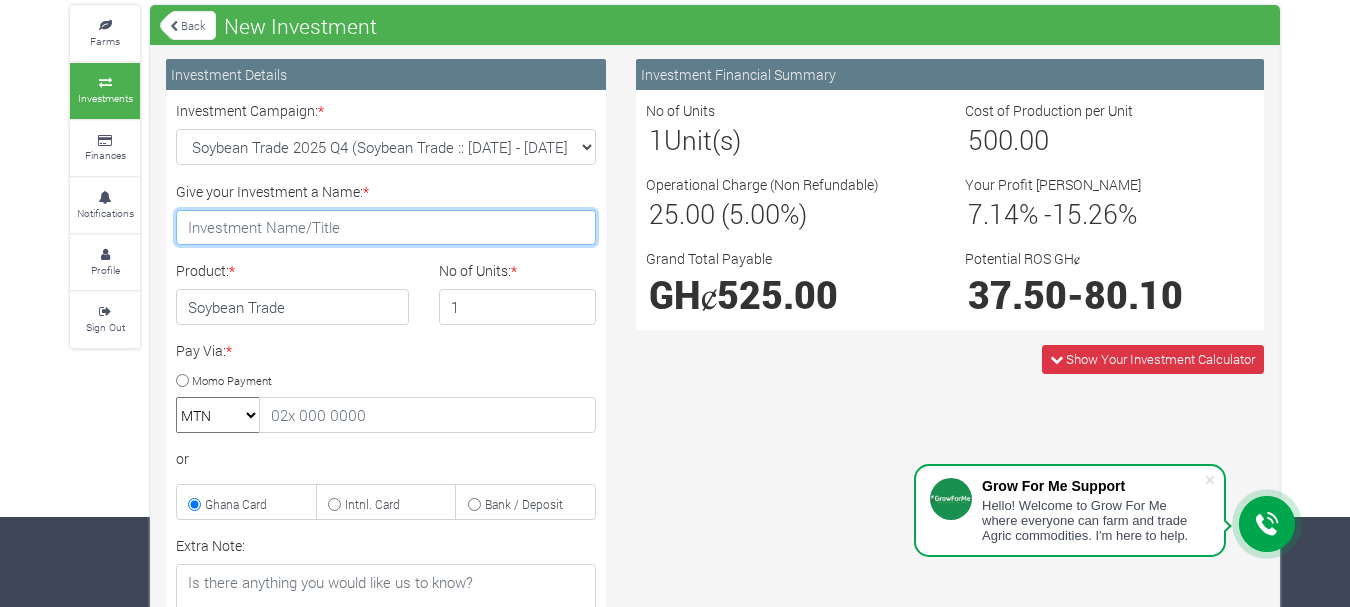 click on "Give your Investment a Name:  *" at bounding box center (386, 228) 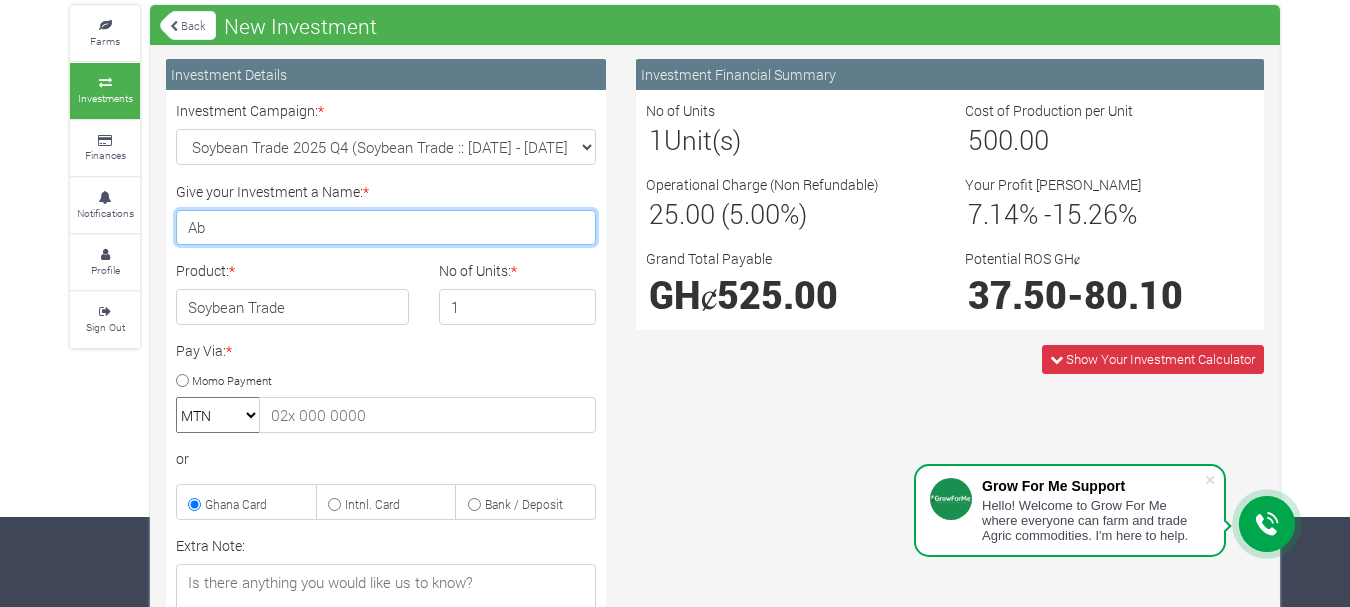 type on "A" 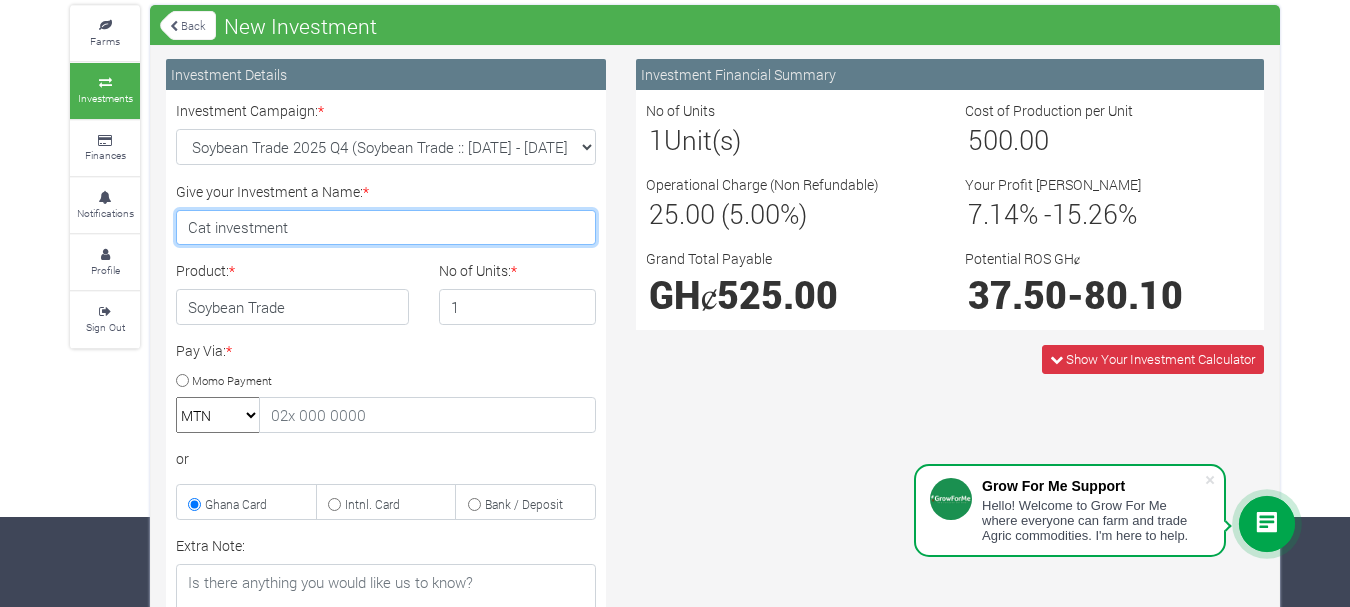 drag, startPoint x: 208, startPoint y: 227, endPoint x: 161, endPoint y: 229, distance: 47.042534 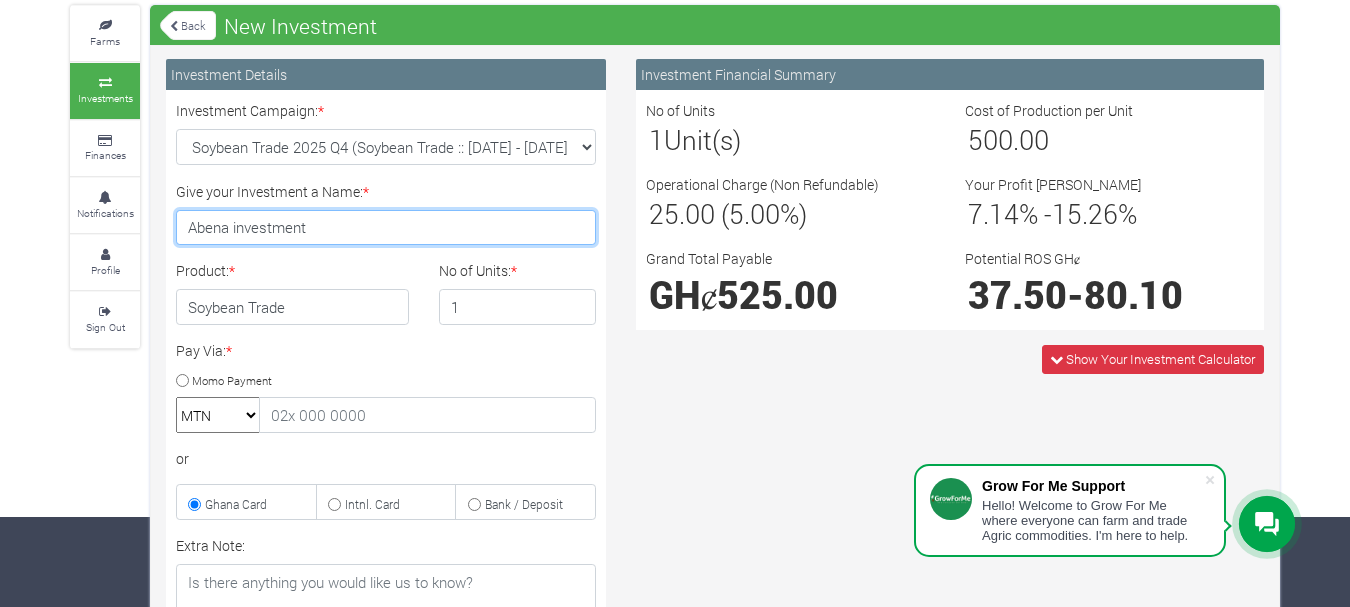 type on "Abena investment" 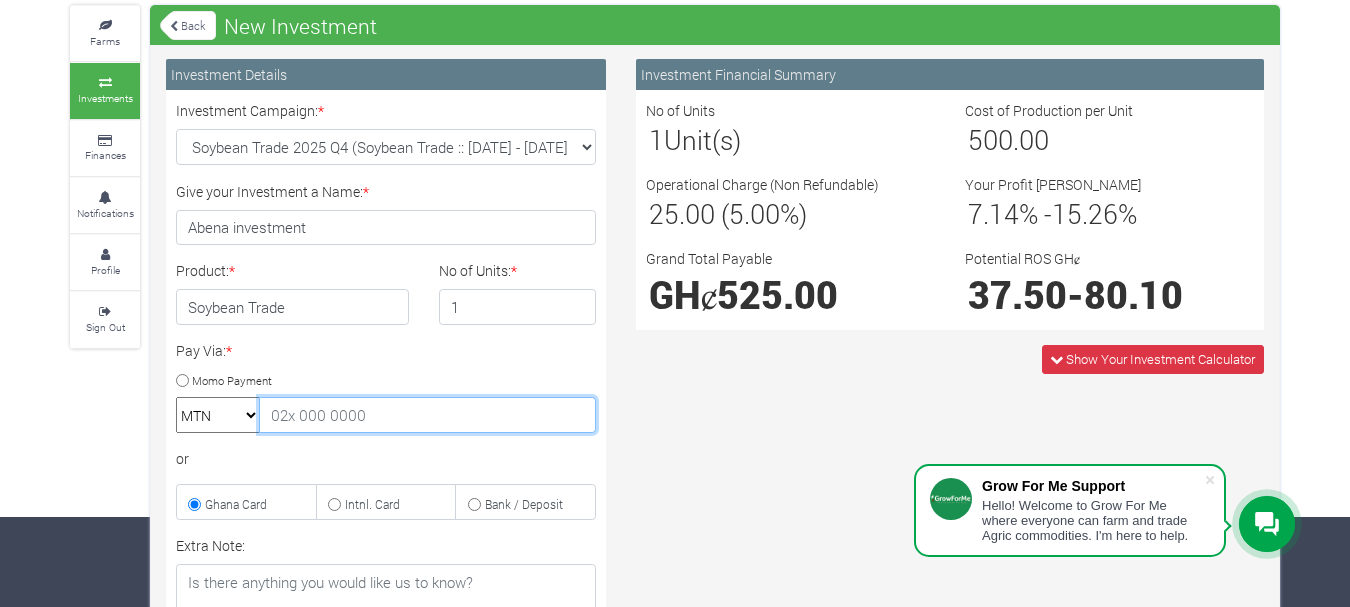 click at bounding box center [427, 415] 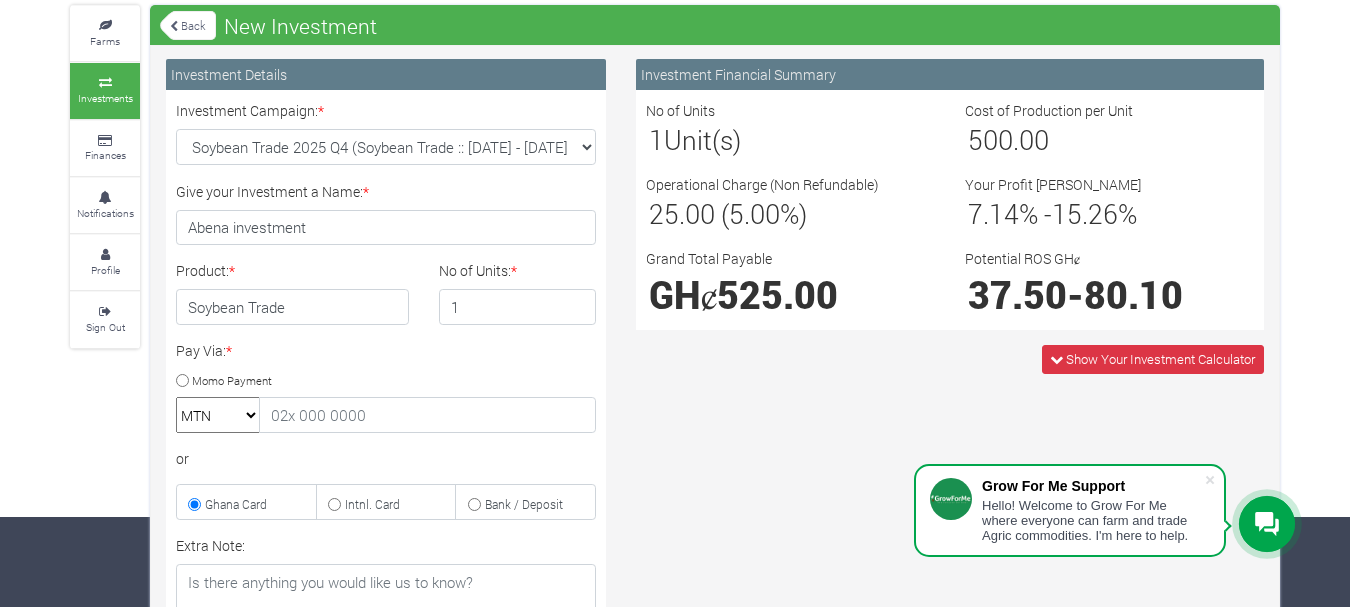 click on "Momo Payment" at bounding box center (182, 380) 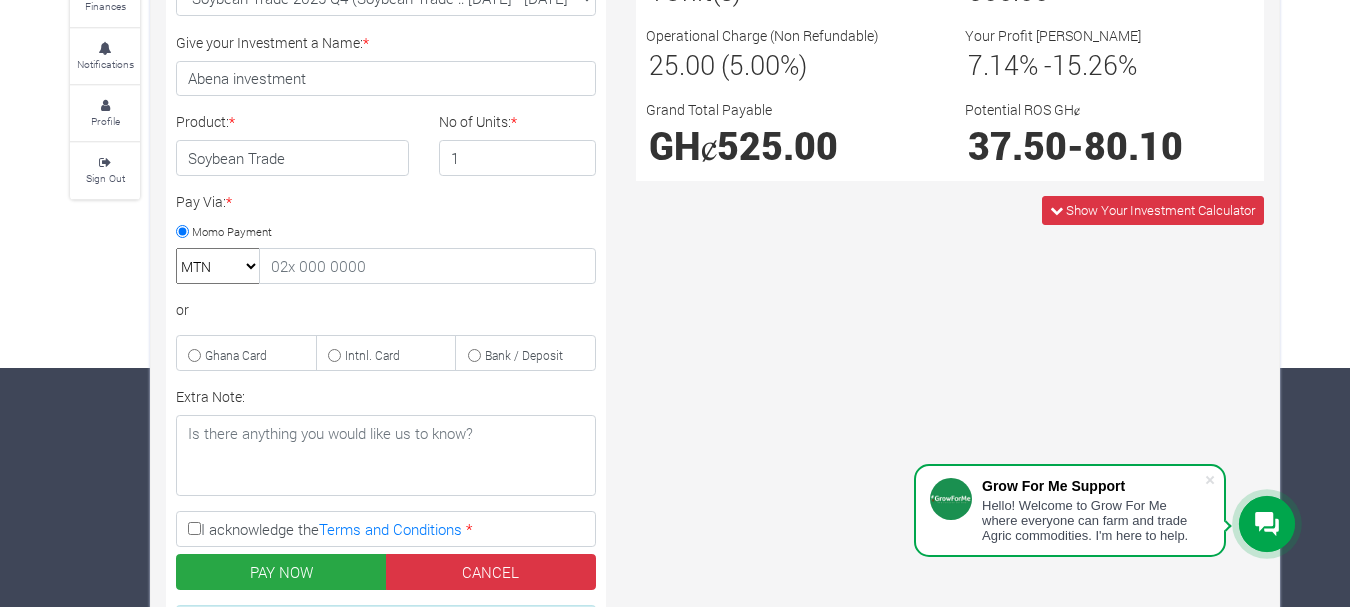 scroll, scrollTop: 240, scrollLeft: 0, axis: vertical 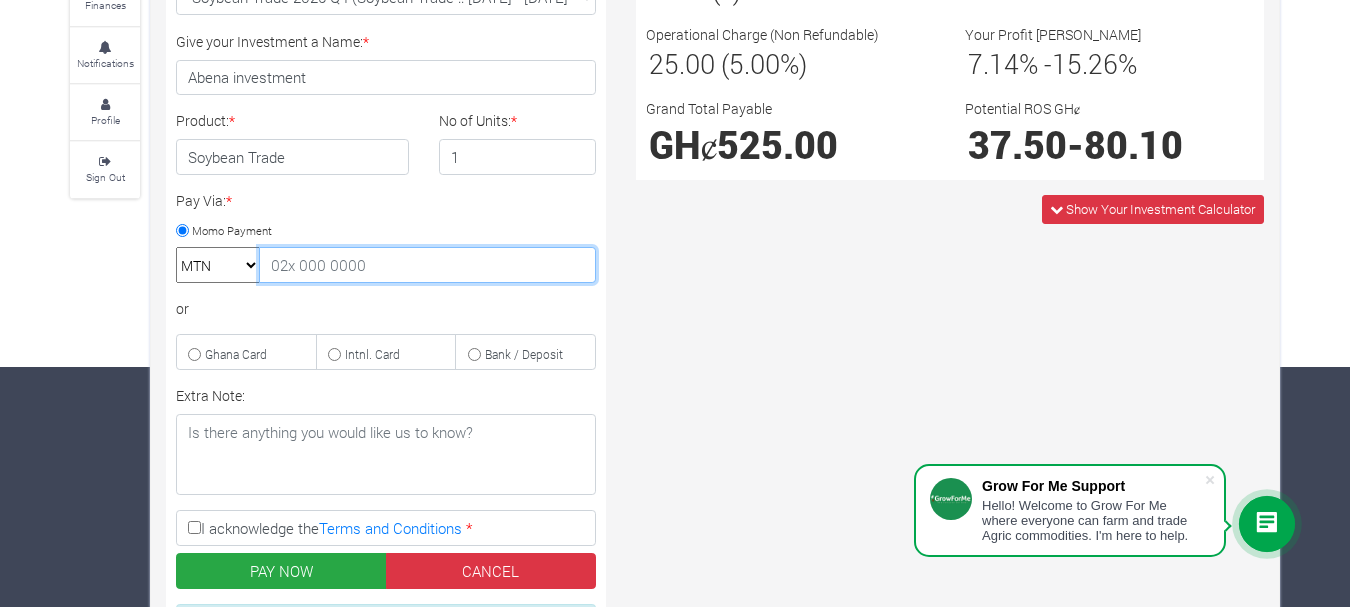 click at bounding box center [427, 265] 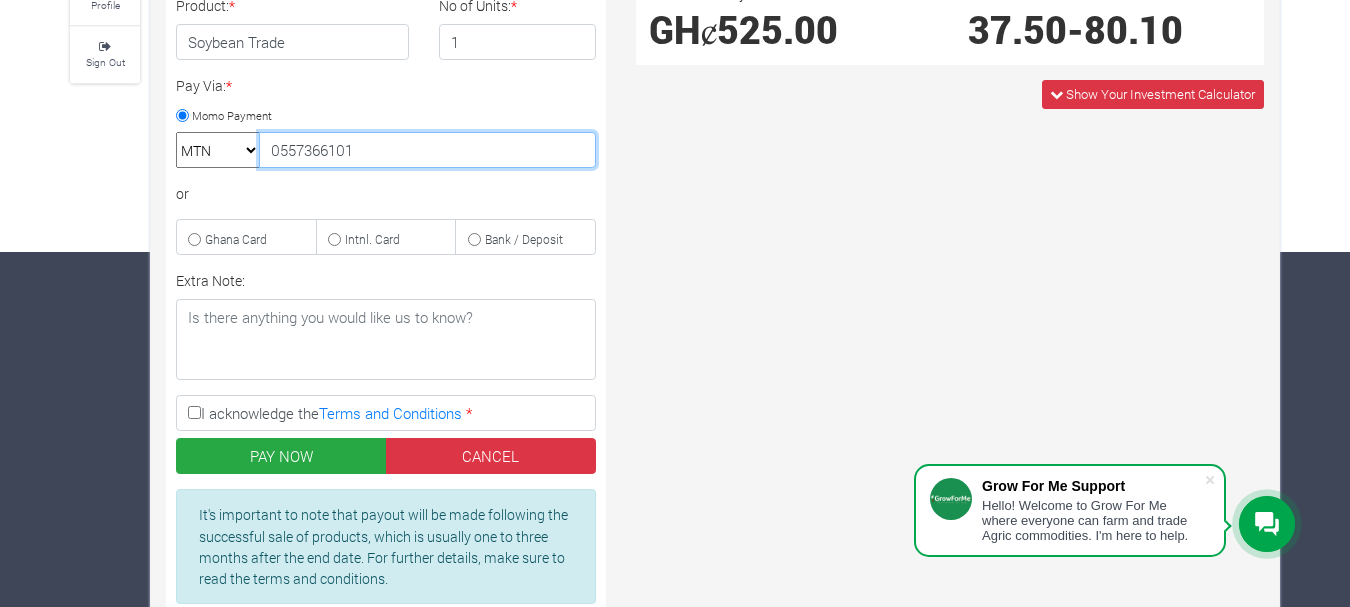 scroll, scrollTop: 390, scrollLeft: 0, axis: vertical 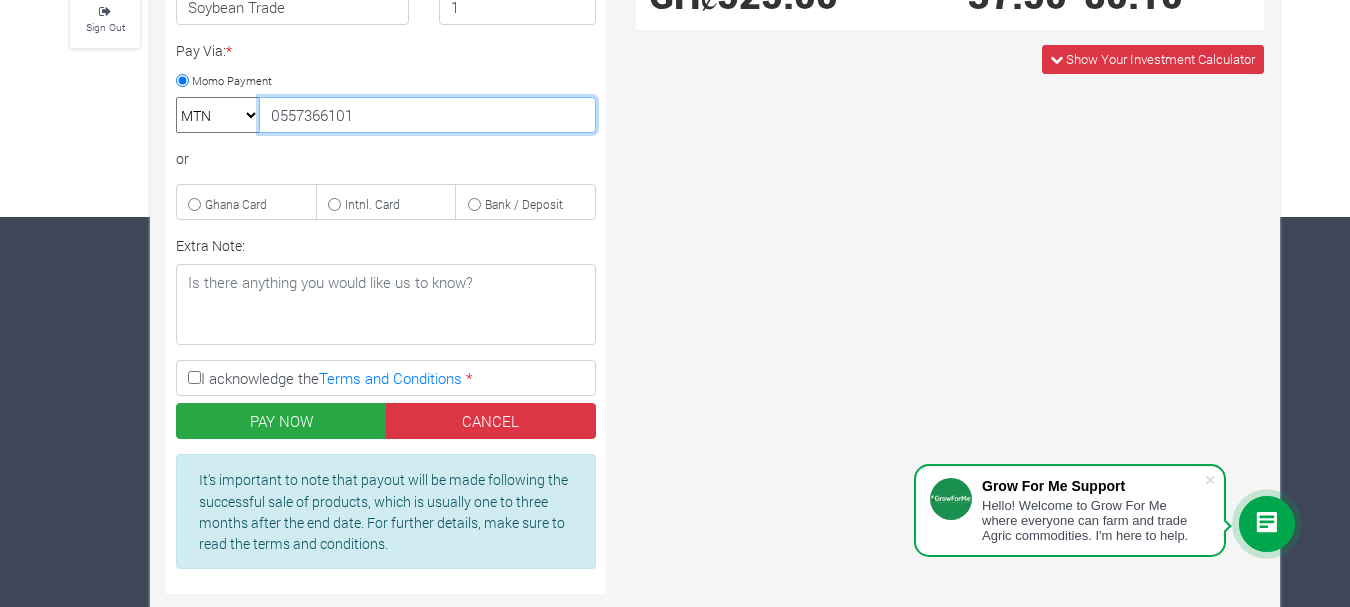 type on "0557366101" 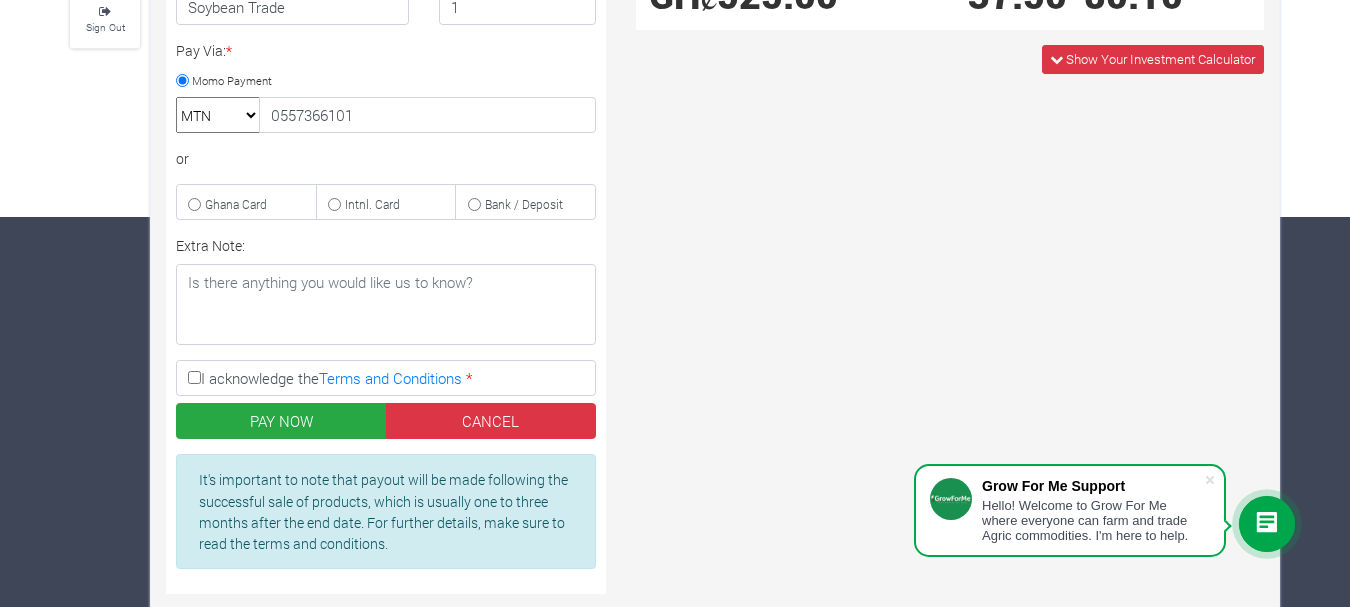 click on "I acknowledge the   Terms and Conditions    *" at bounding box center (194, 377) 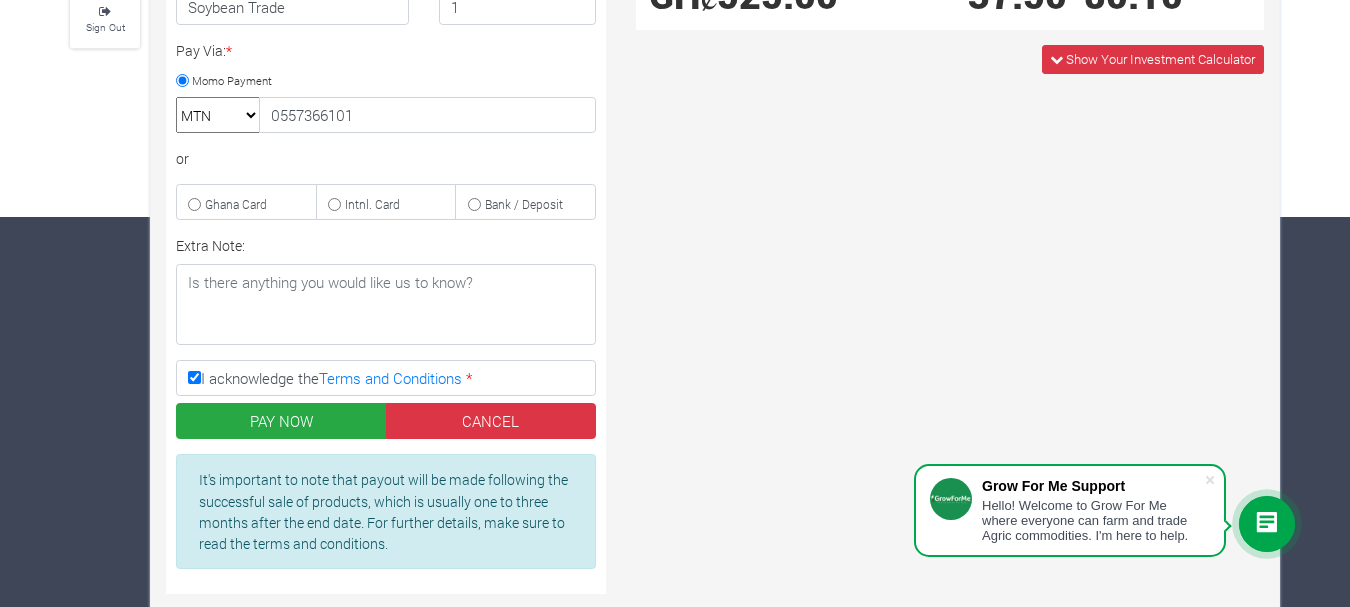 scroll, scrollTop: 447, scrollLeft: 0, axis: vertical 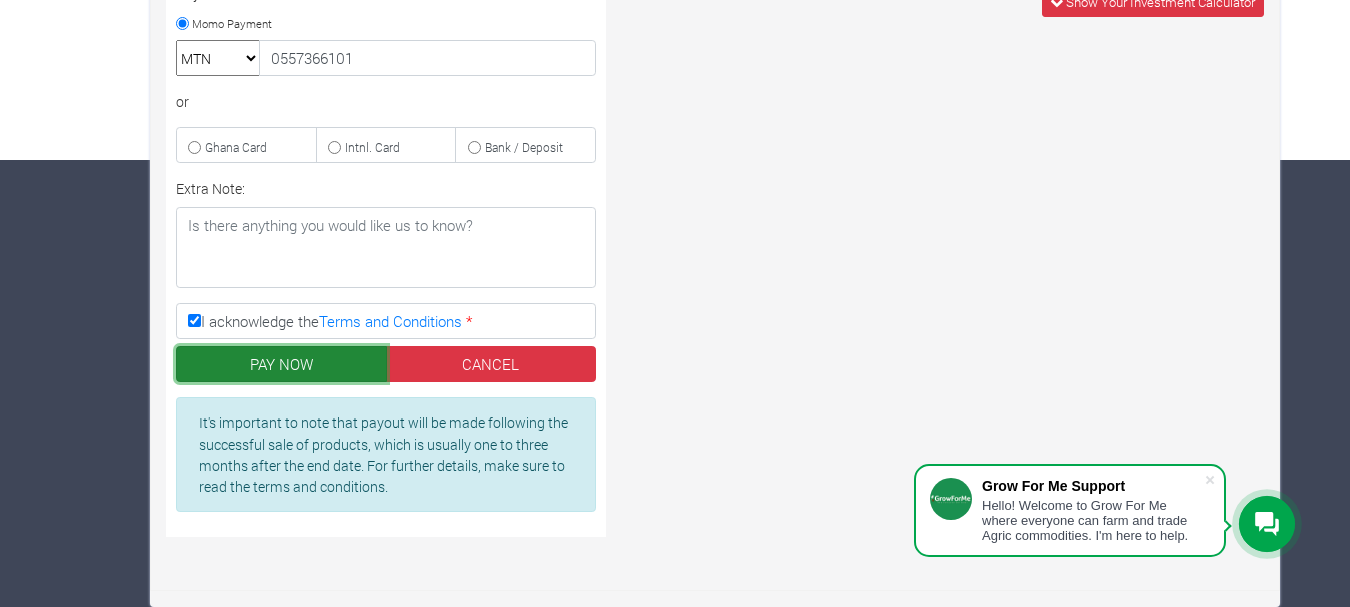 click on "PAY NOW" at bounding box center (281, 364) 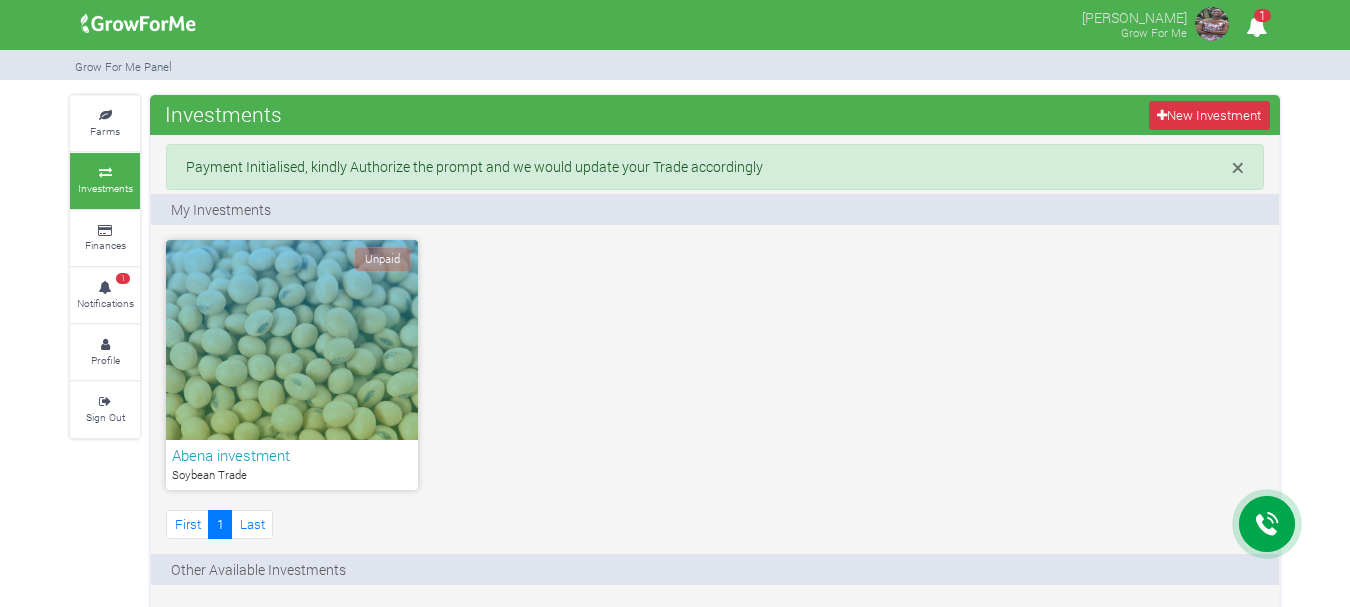 scroll, scrollTop: 0, scrollLeft: 0, axis: both 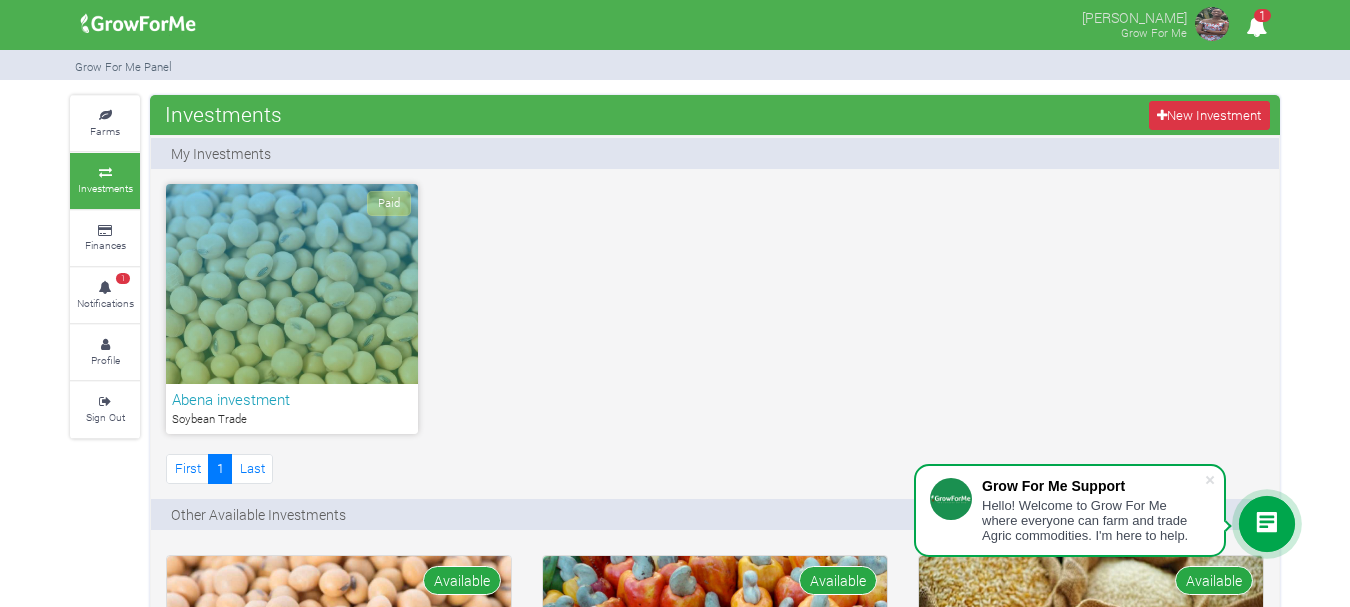 click on "Paid" at bounding box center (292, 284) 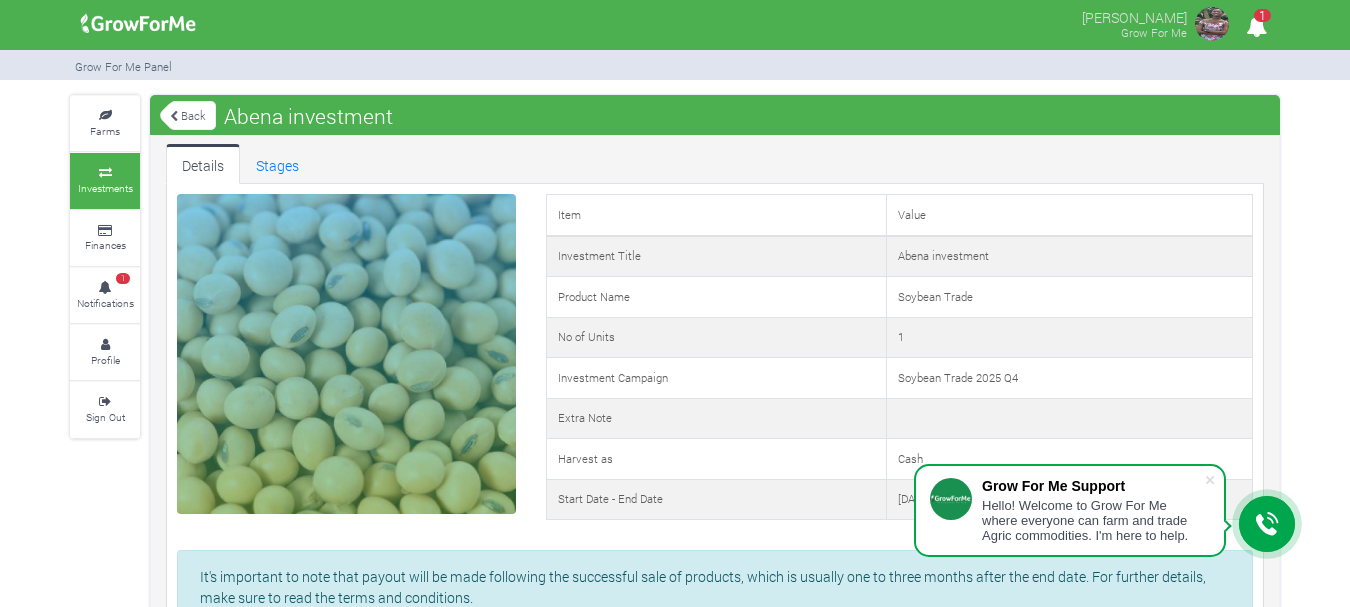 scroll, scrollTop: 0, scrollLeft: 0, axis: both 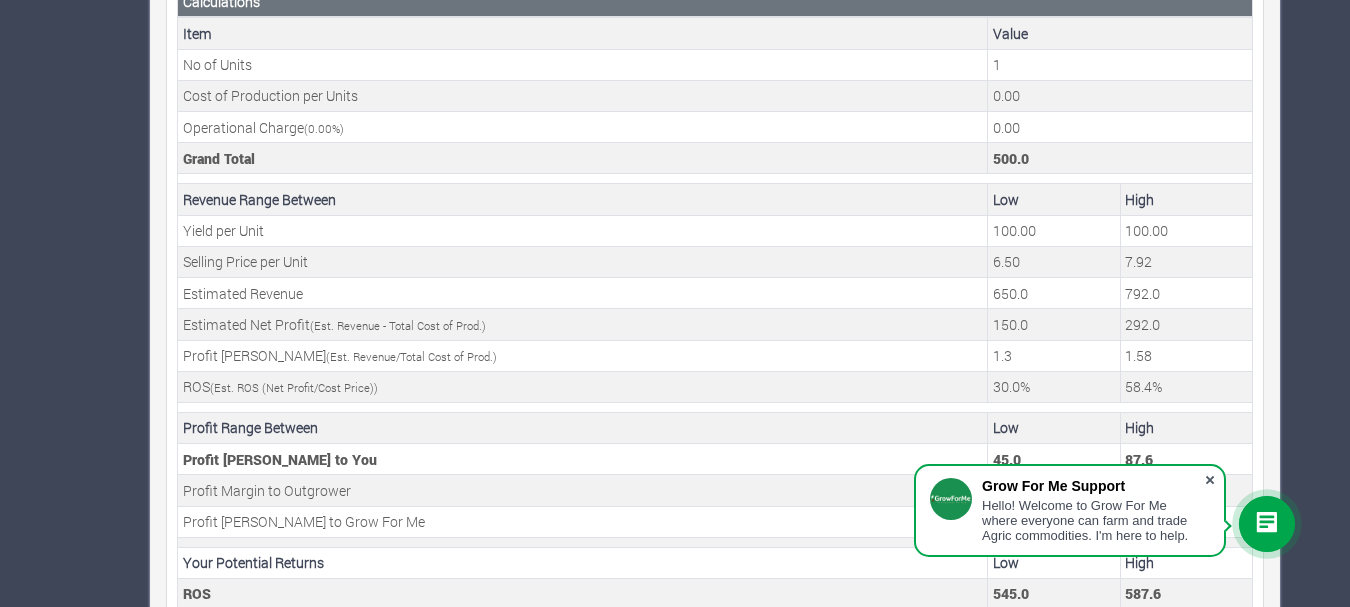click at bounding box center [1210, 480] 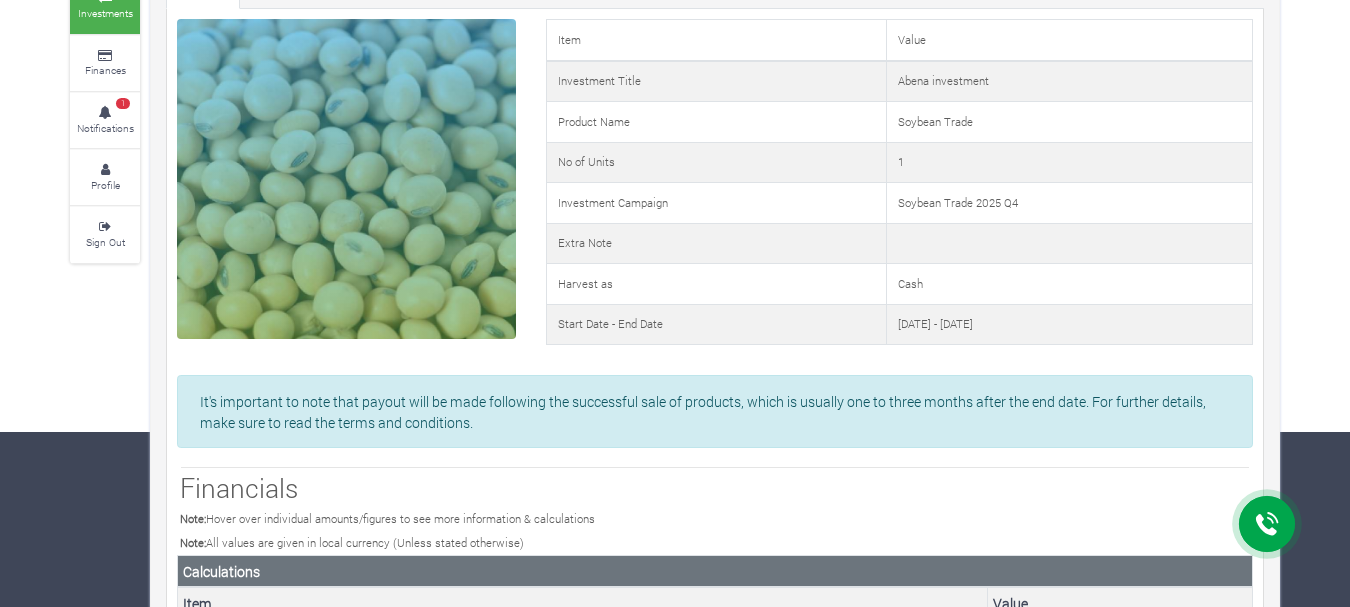 scroll, scrollTop: 0, scrollLeft: 0, axis: both 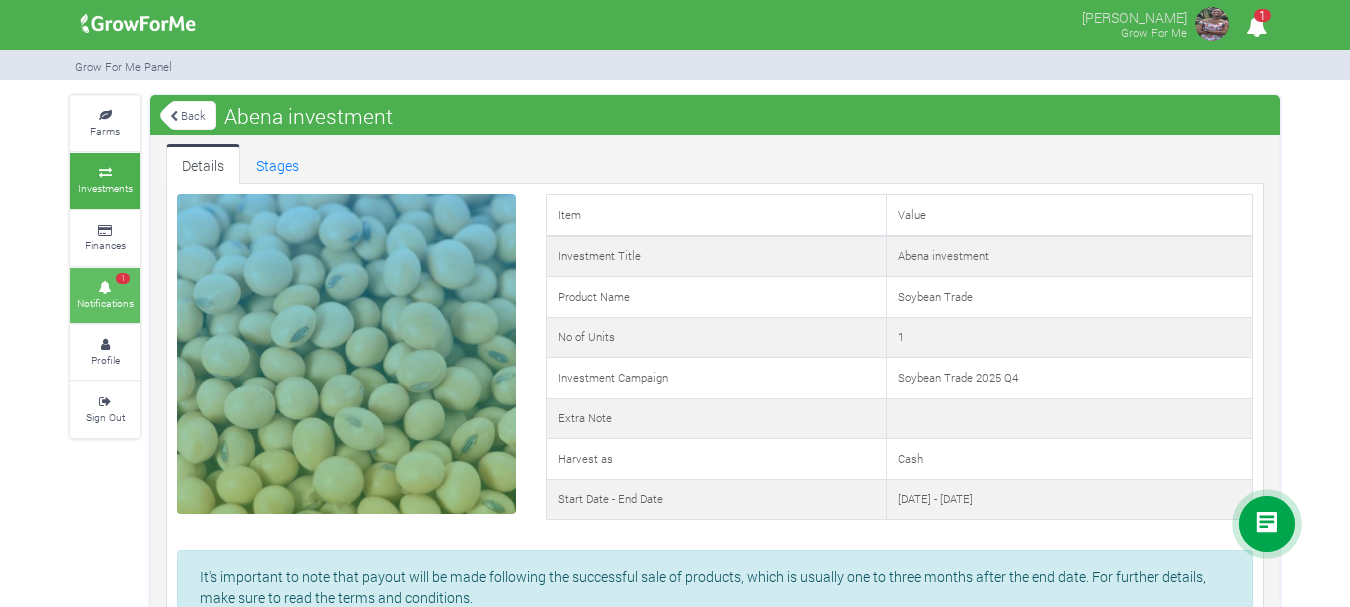 click at bounding box center [105, 288] 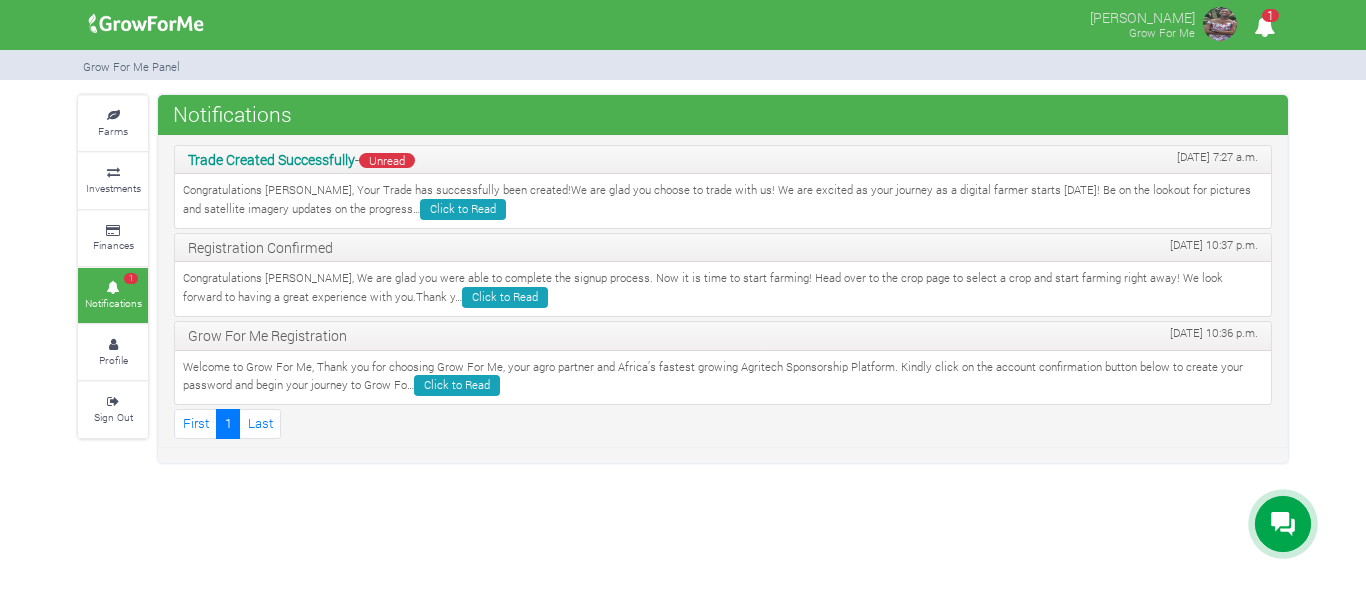 scroll, scrollTop: 0, scrollLeft: 0, axis: both 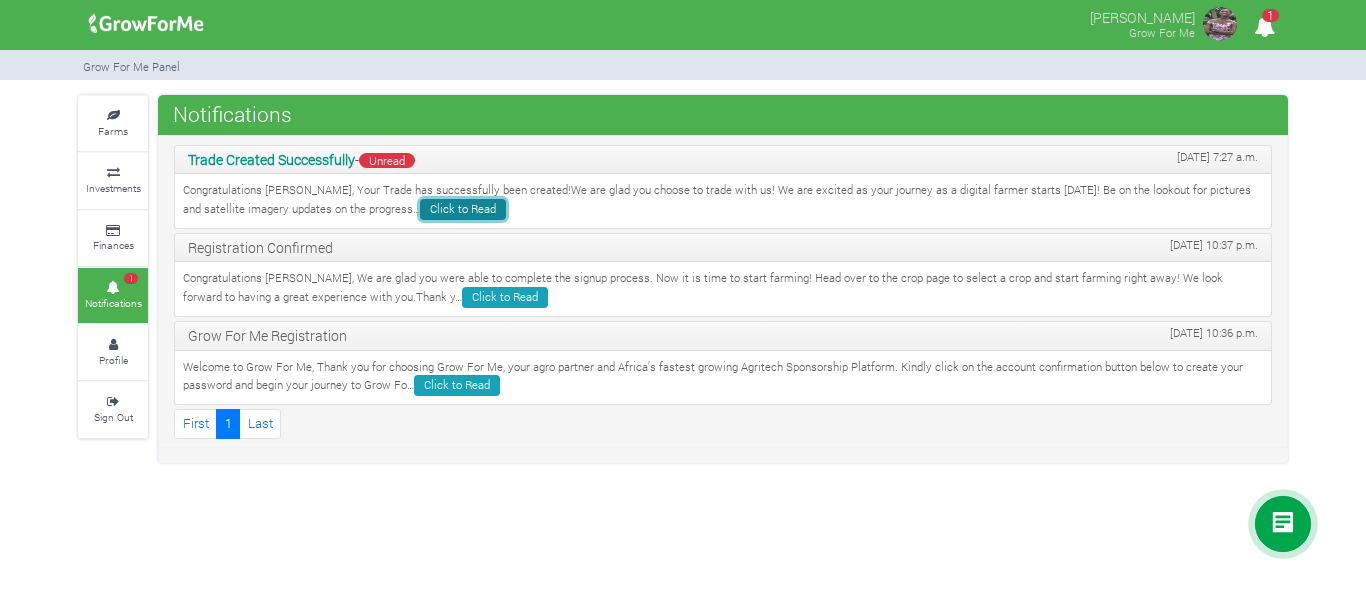 click on "Click to Read" at bounding box center (463, 209) 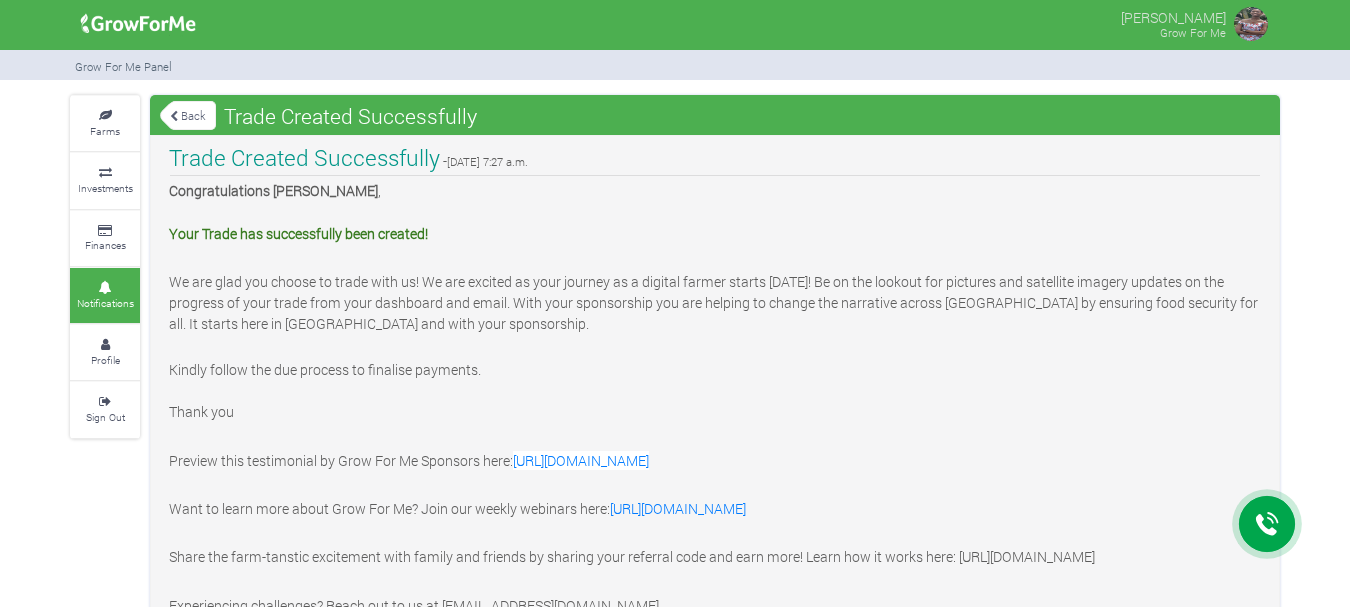 scroll, scrollTop: 0, scrollLeft: 0, axis: both 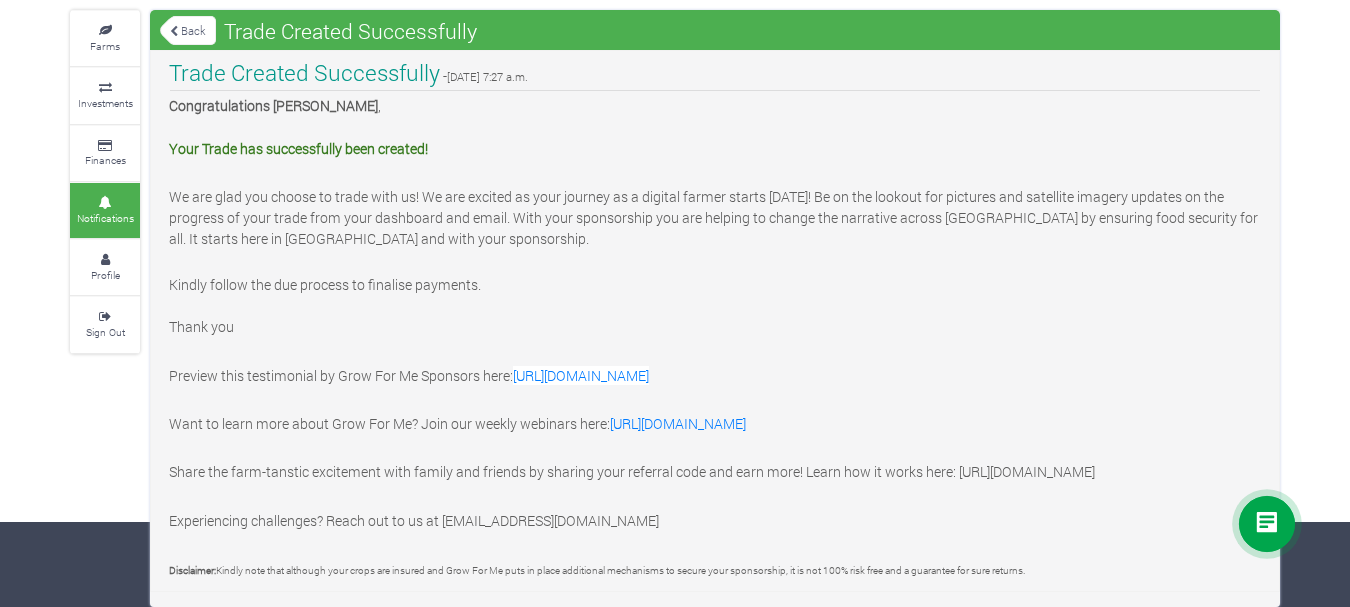 click on "Kindly follow the due process to finalise payments.  Thank you" at bounding box center (715, 295) 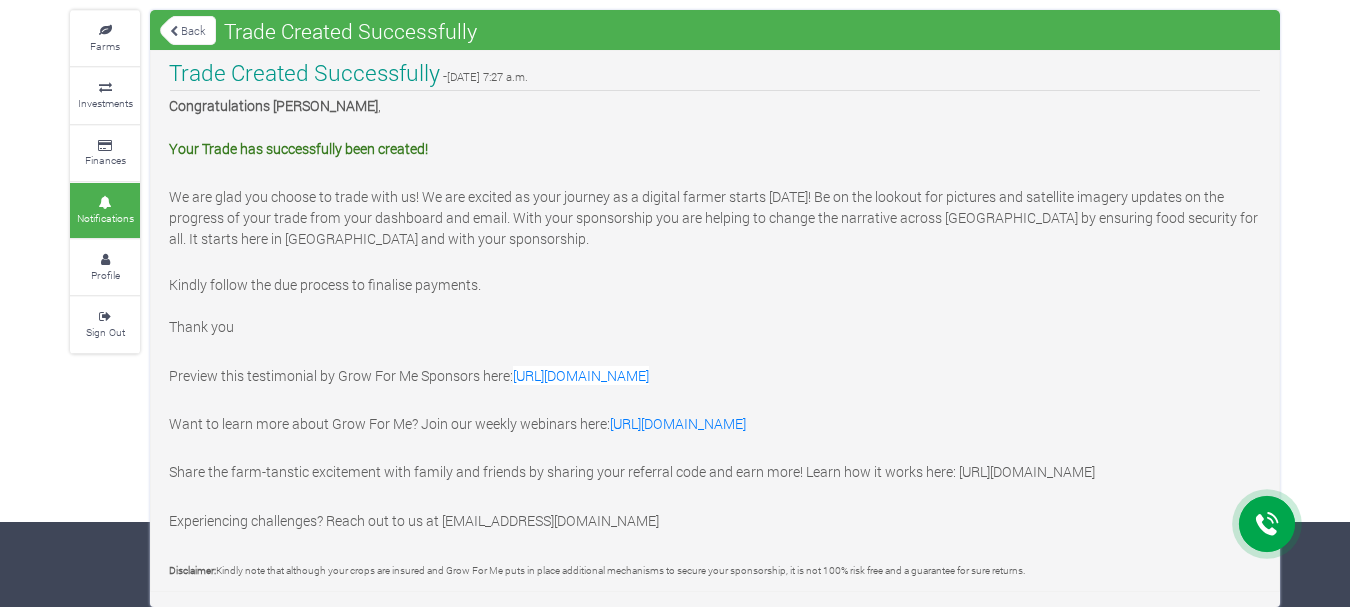 scroll, scrollTop: 0, scrollLeft: 0, axis: both 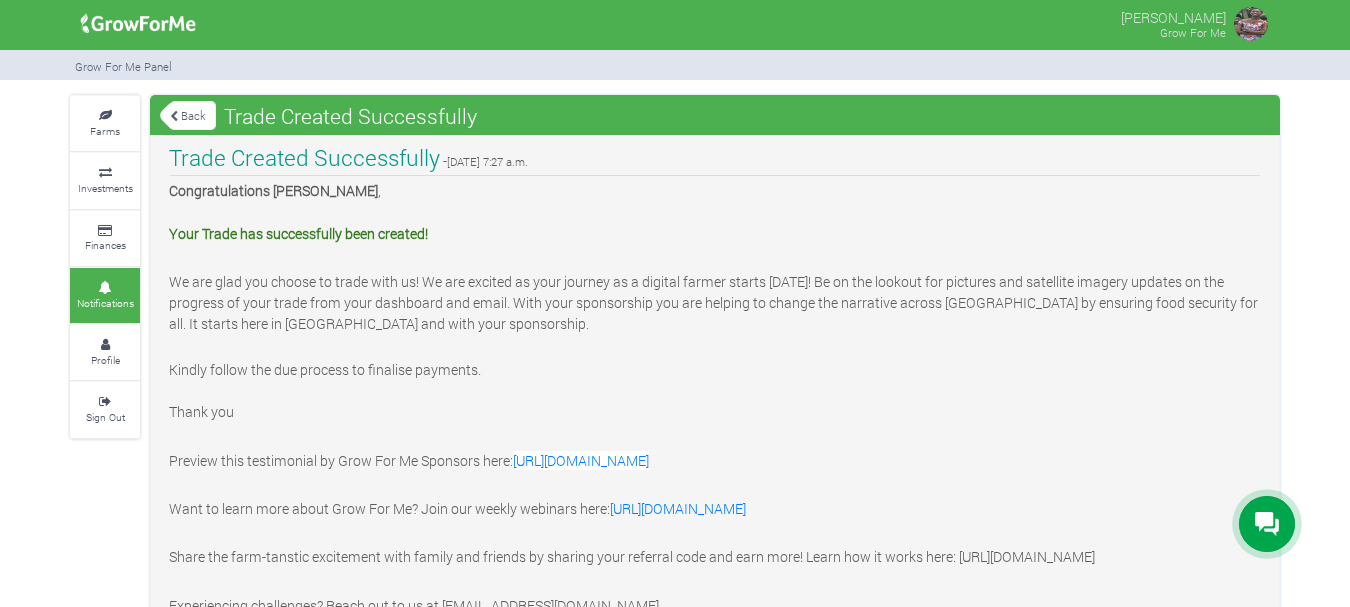 click on "Back" at bounding box center [188, 115] 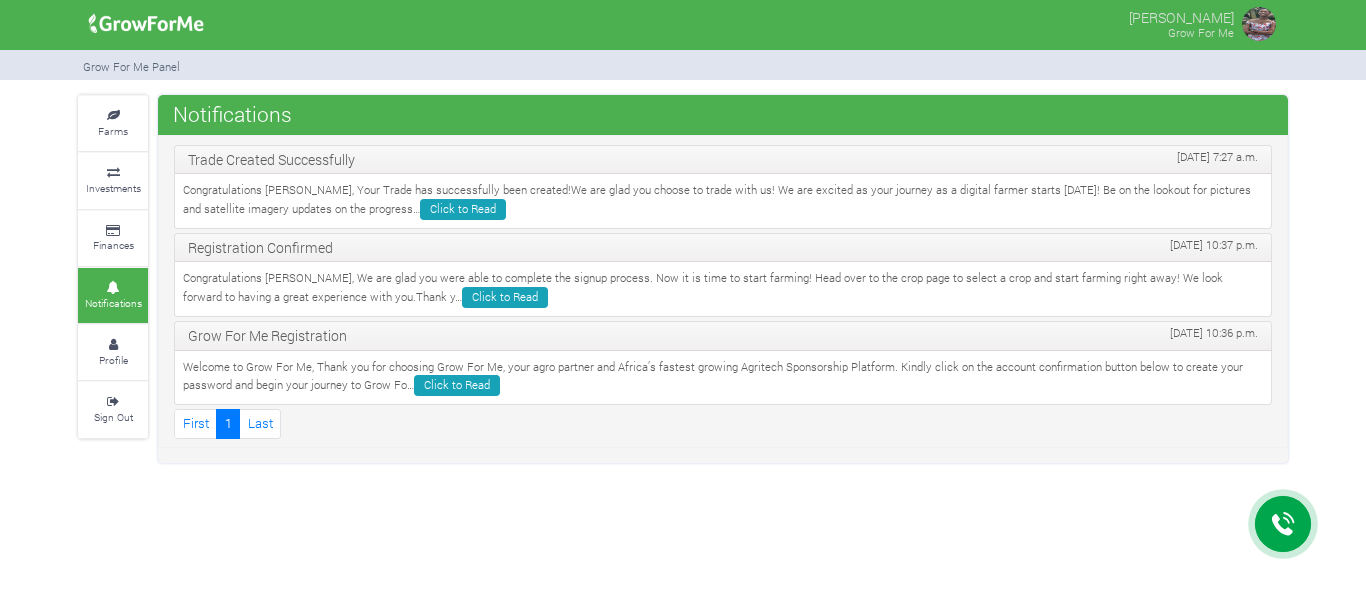 scroll, scrollTop: 0, scrollLeft: 0, axis: both 